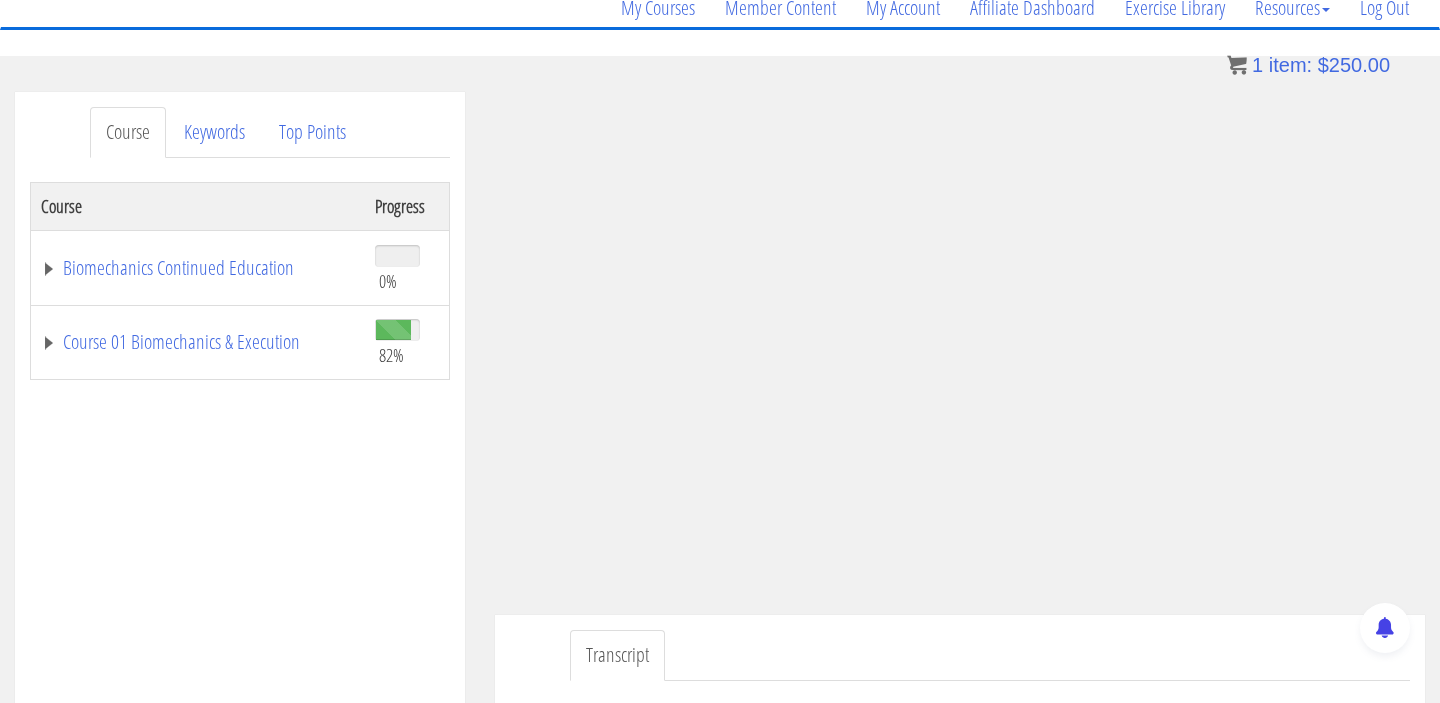 scroll, scrollTop: 0, scrollLeft: 0, axis: both 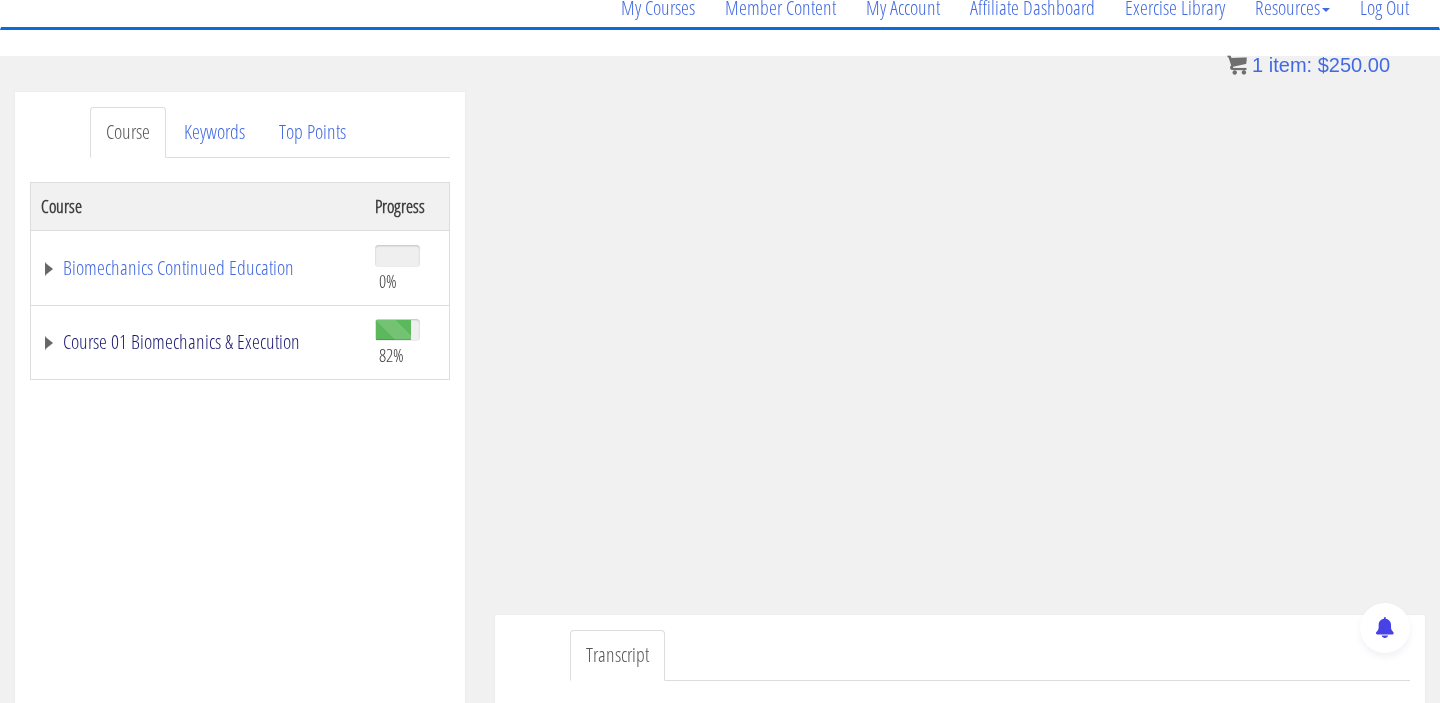 click on "Course 01 Biomechanics & Execution" at bounding box center (198, 342) 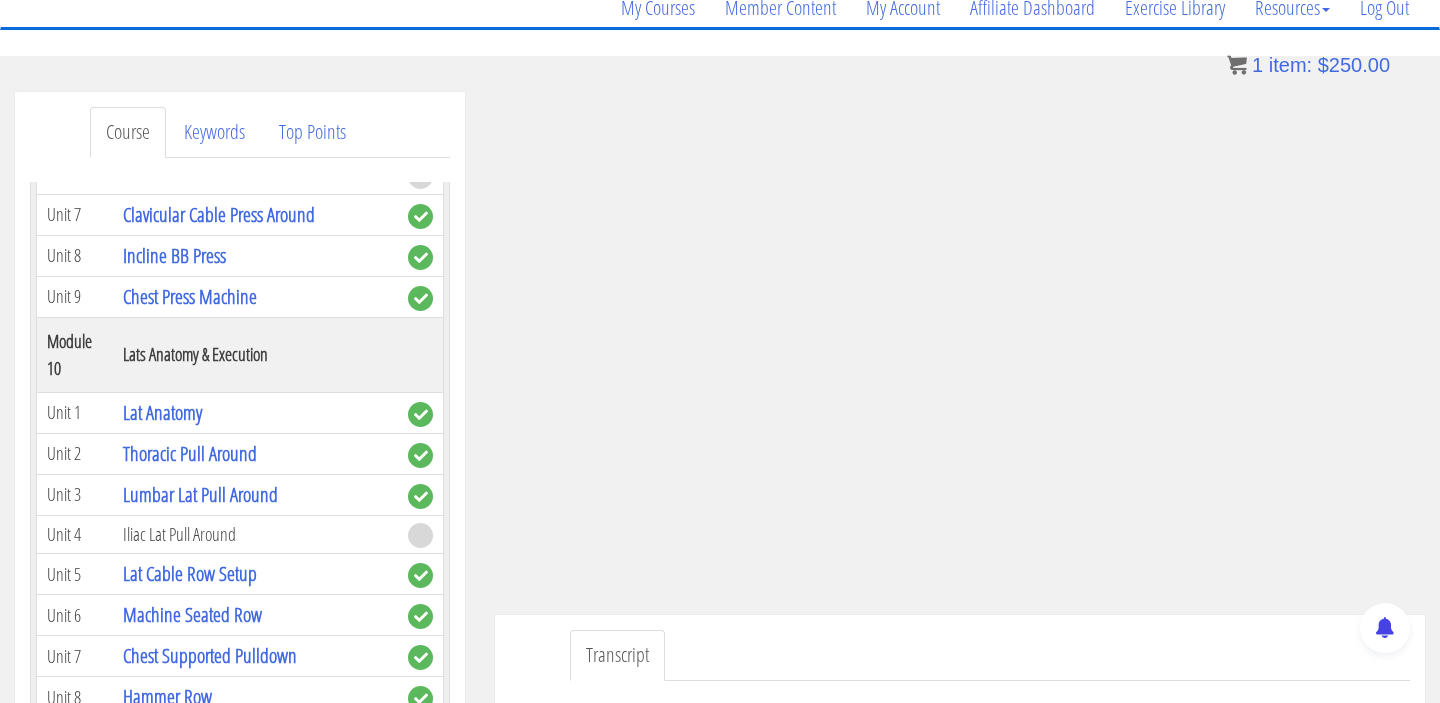 scroll, scrollTop: 3515, scrollLeft: 0, axis: vertical 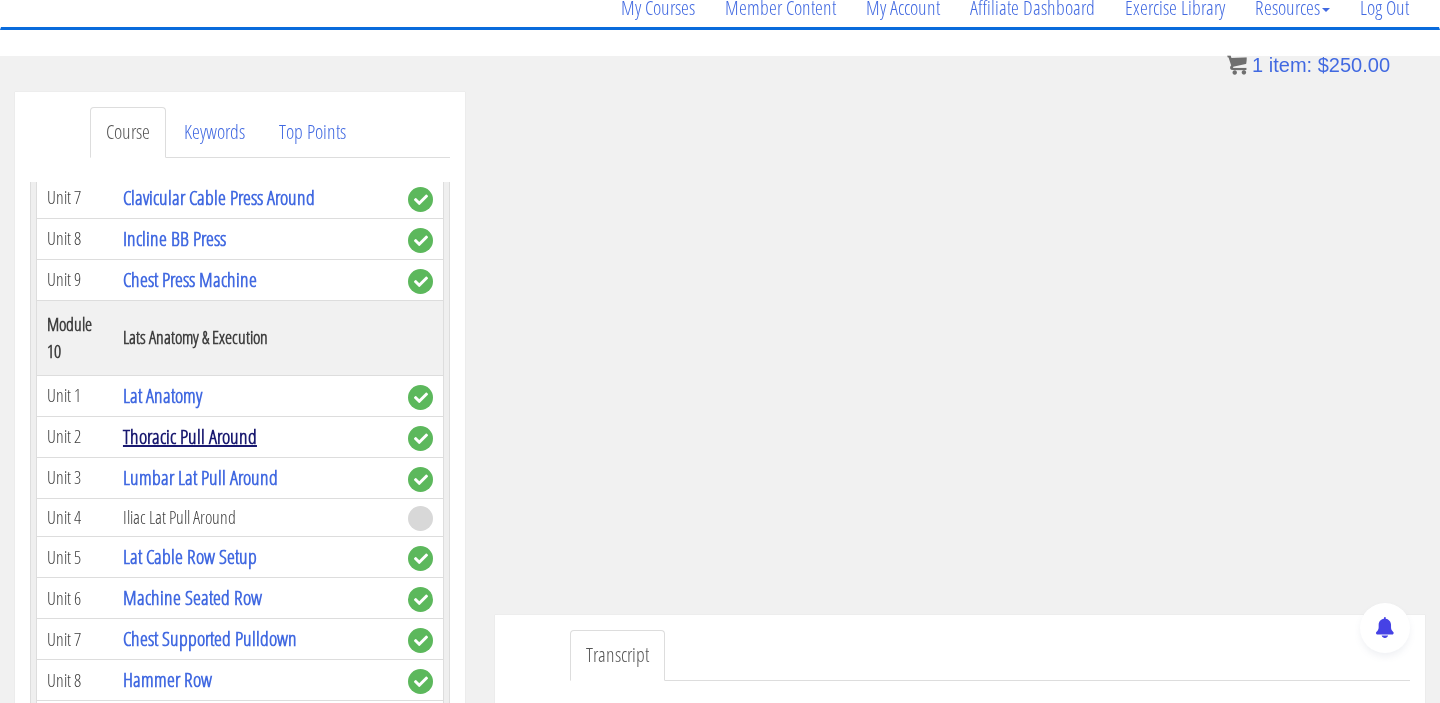 click on "Thoracic Pull Around" at bounding box center [190, 436] 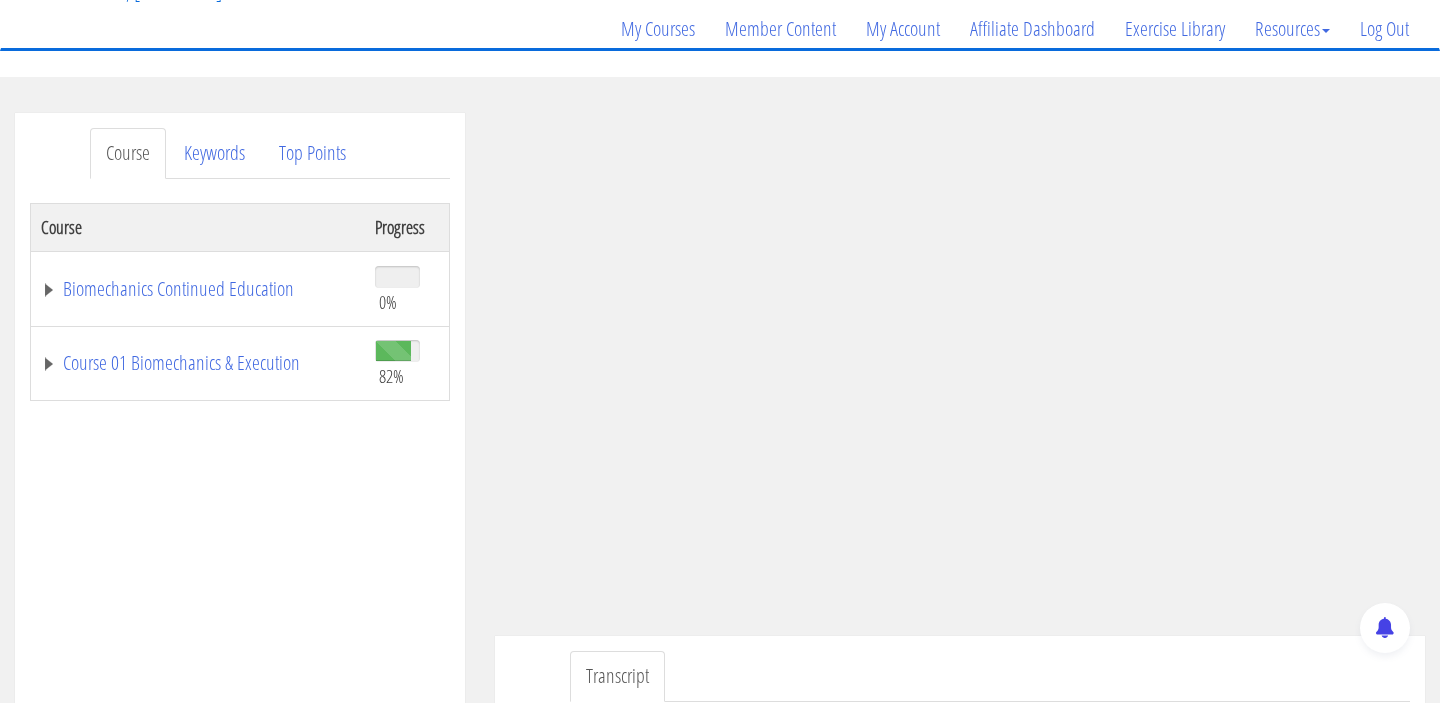scroll, scrollTop: 153, scrollLeft: 0, axis: vertical 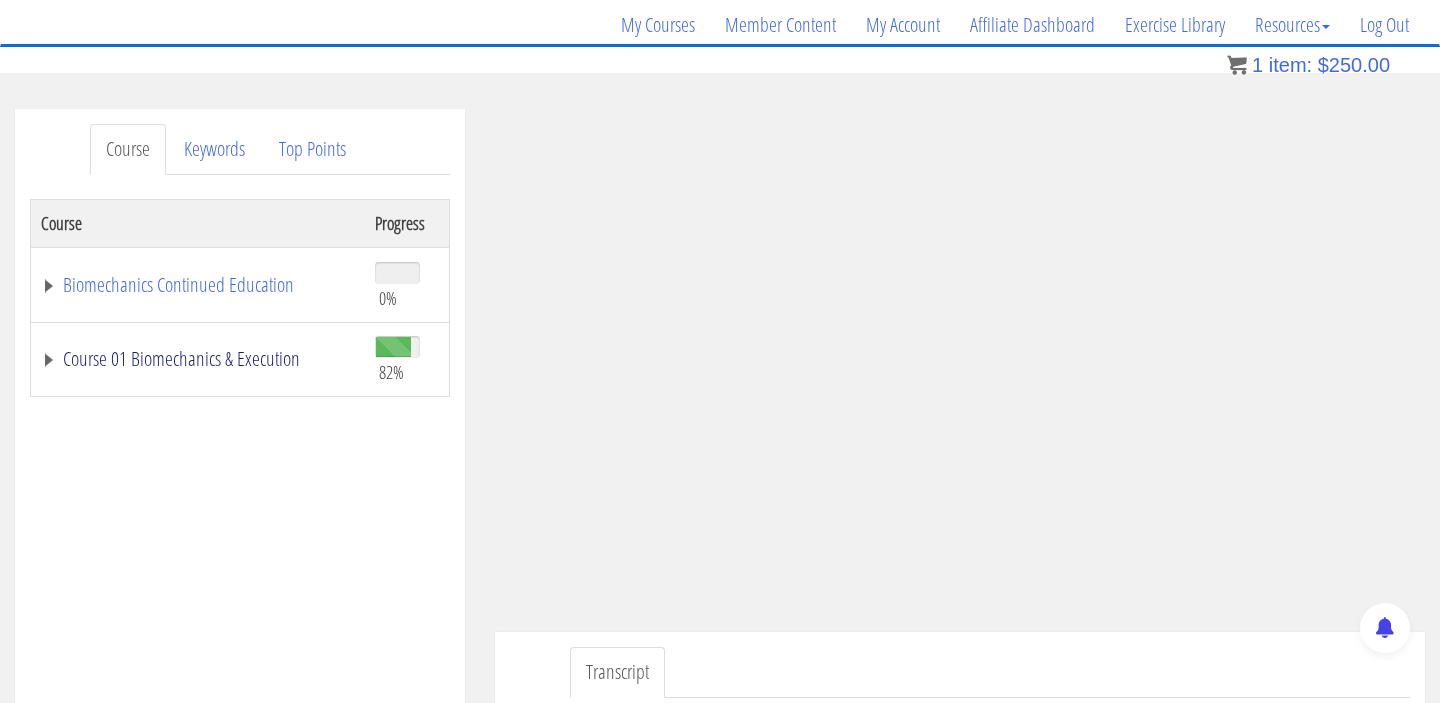 click on "Course 01 Biomechanics & Execution" at bounding box center (198, 359) 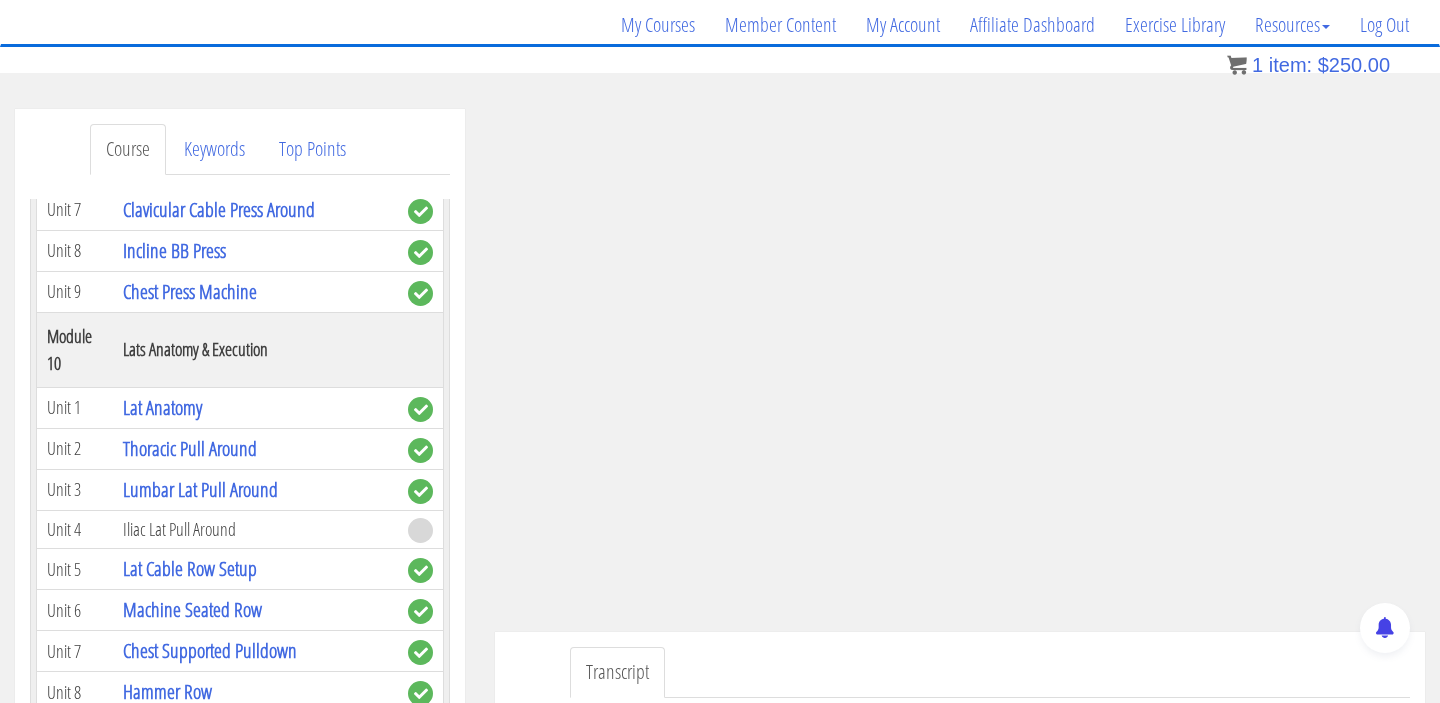 scroll, scrollTop: 3525, scrollLeft: 0, axis: vertical 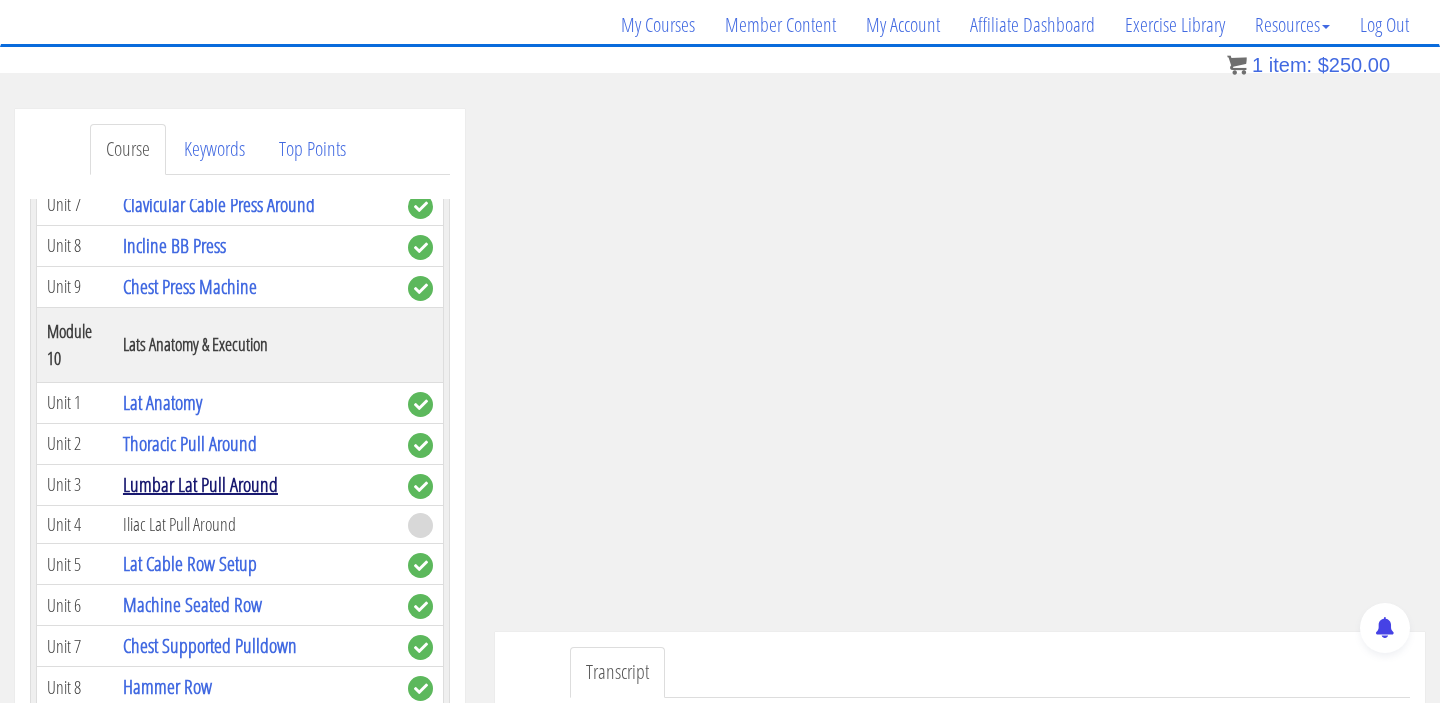 click on "Lumbar Lat Pull Around" at bounding box center (200, 484) 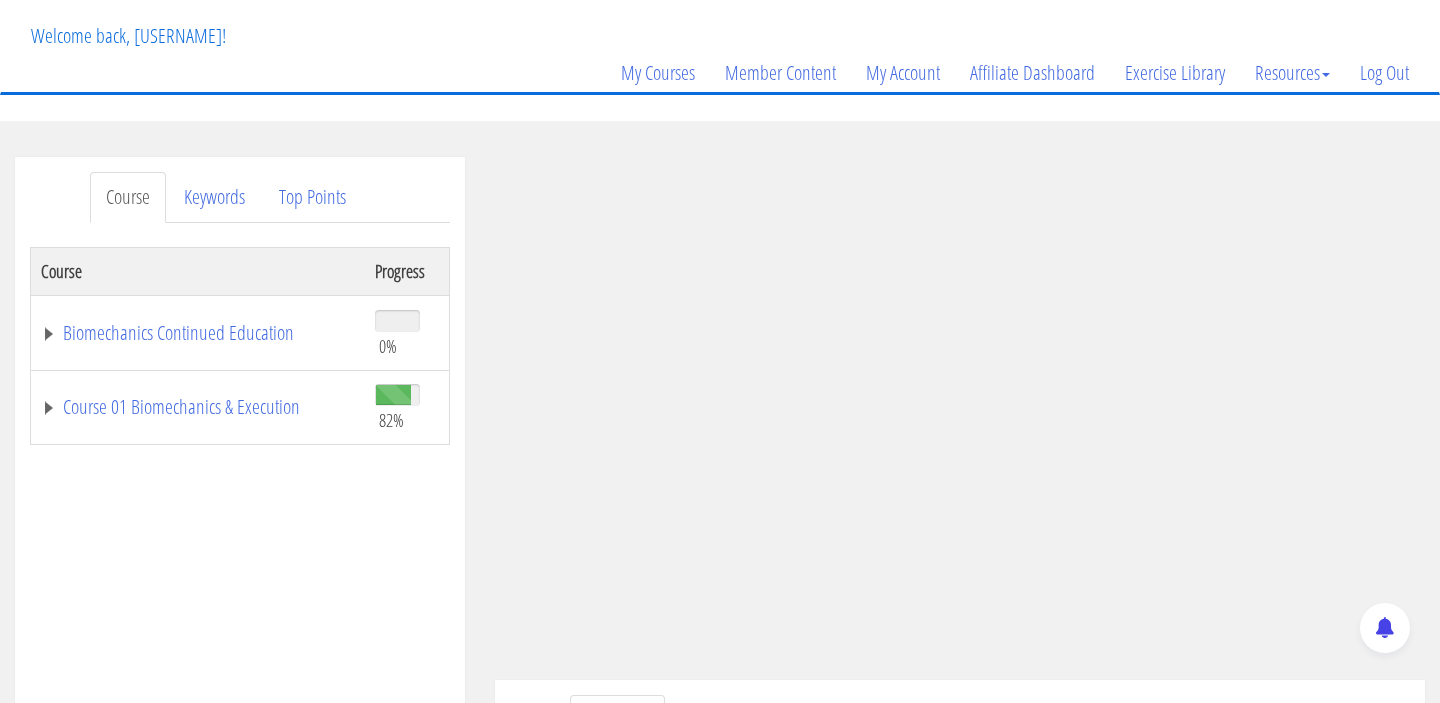 scroll, scrollTop: 121, scrollLeft: 0, axis: vertical 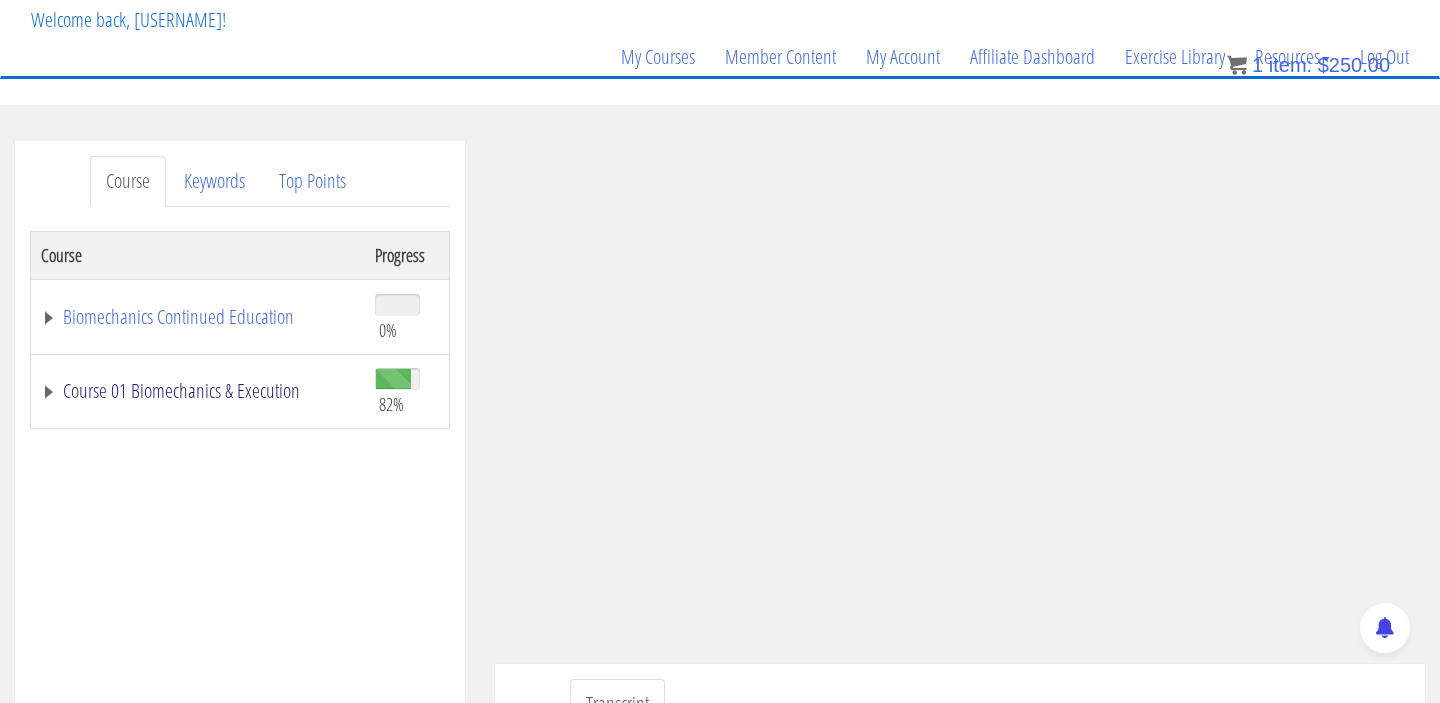 click on "Course 01 Biomechanics & Execution" at bounding box center (198, 391) 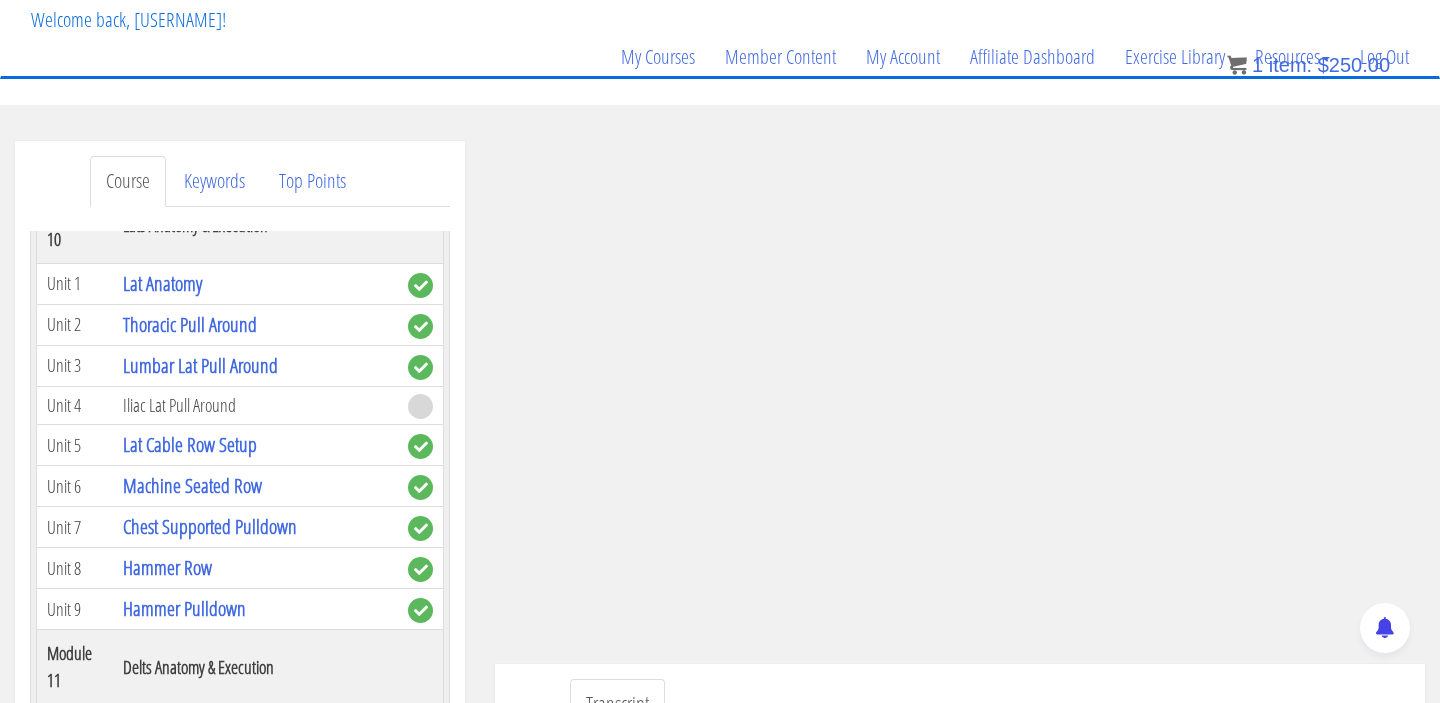 scroll, scrollTop: 3672, scrollLeft: 0, axis: vertical 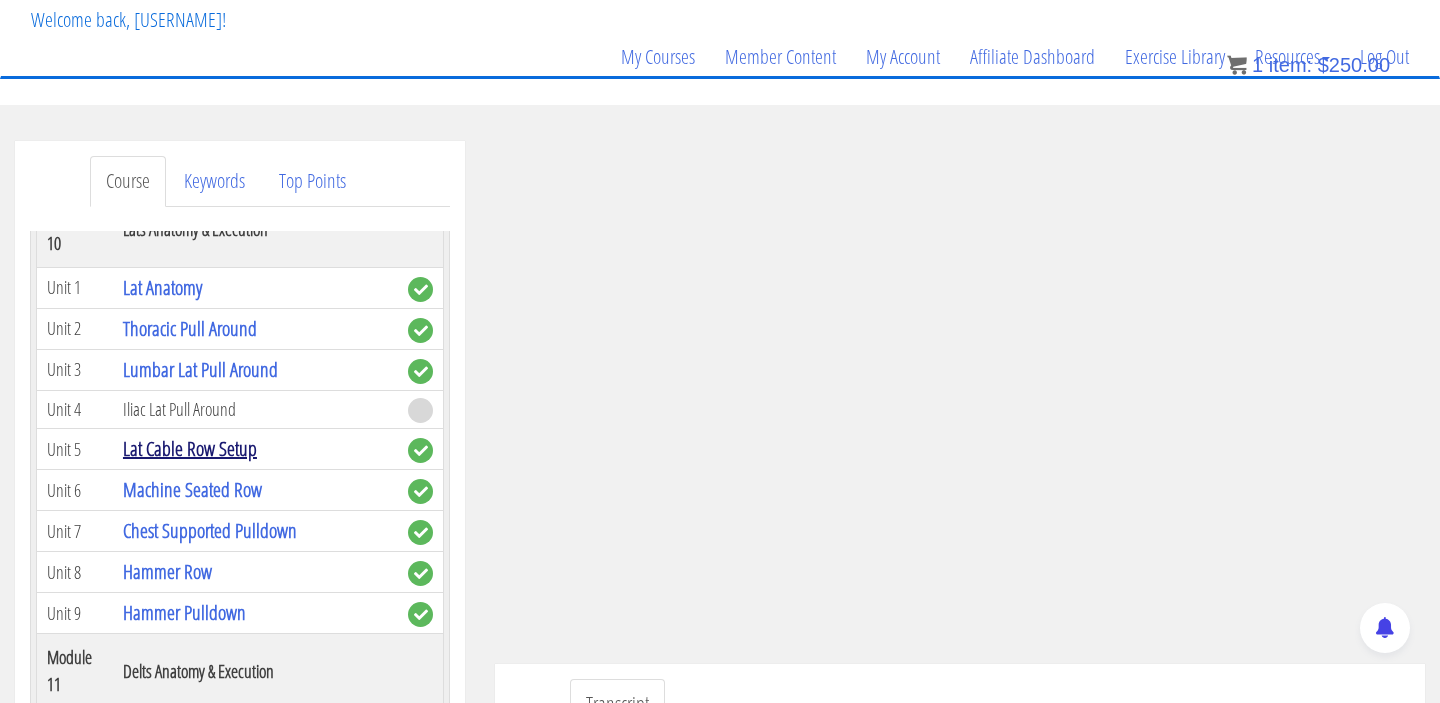 click on "Lat Cable Row Setup" at bounding box center [190, 448] 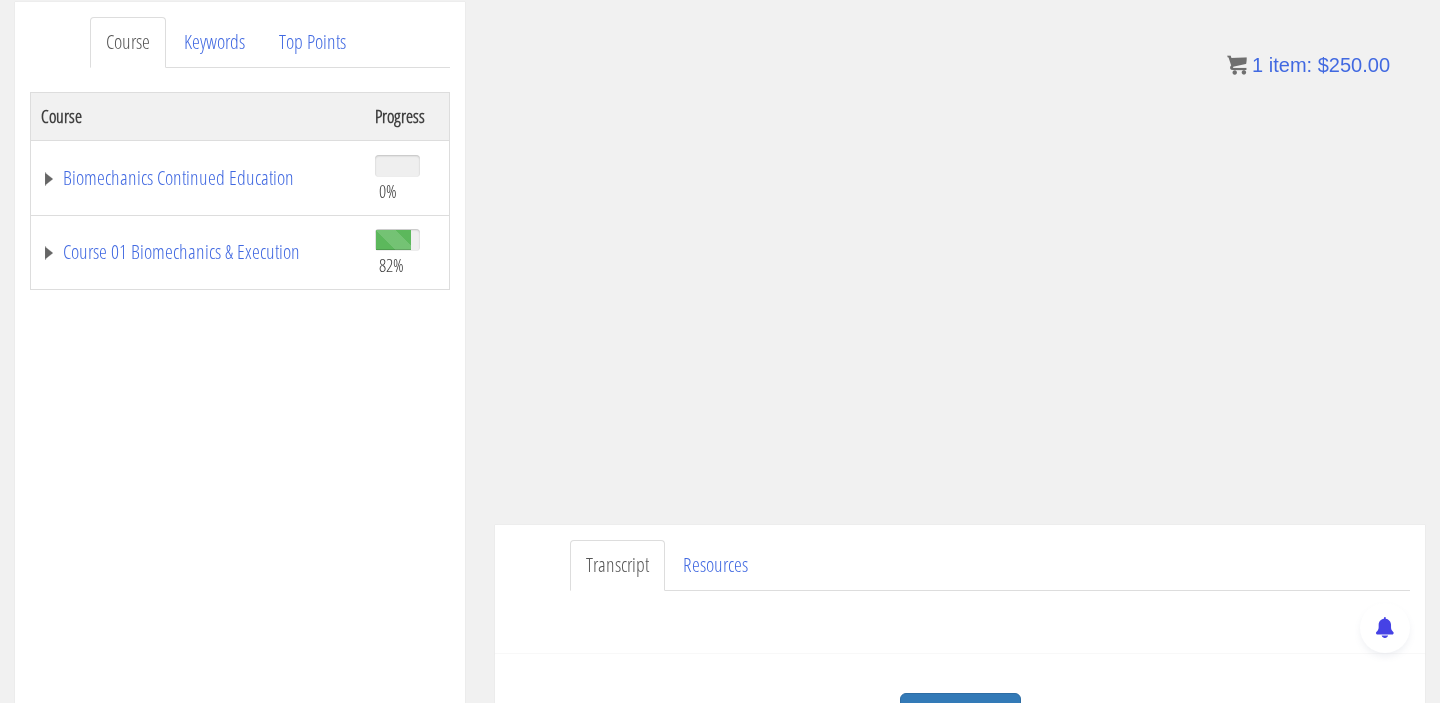 scroll, scrollTop: 254, scrollLeft: 0, axis: vertical 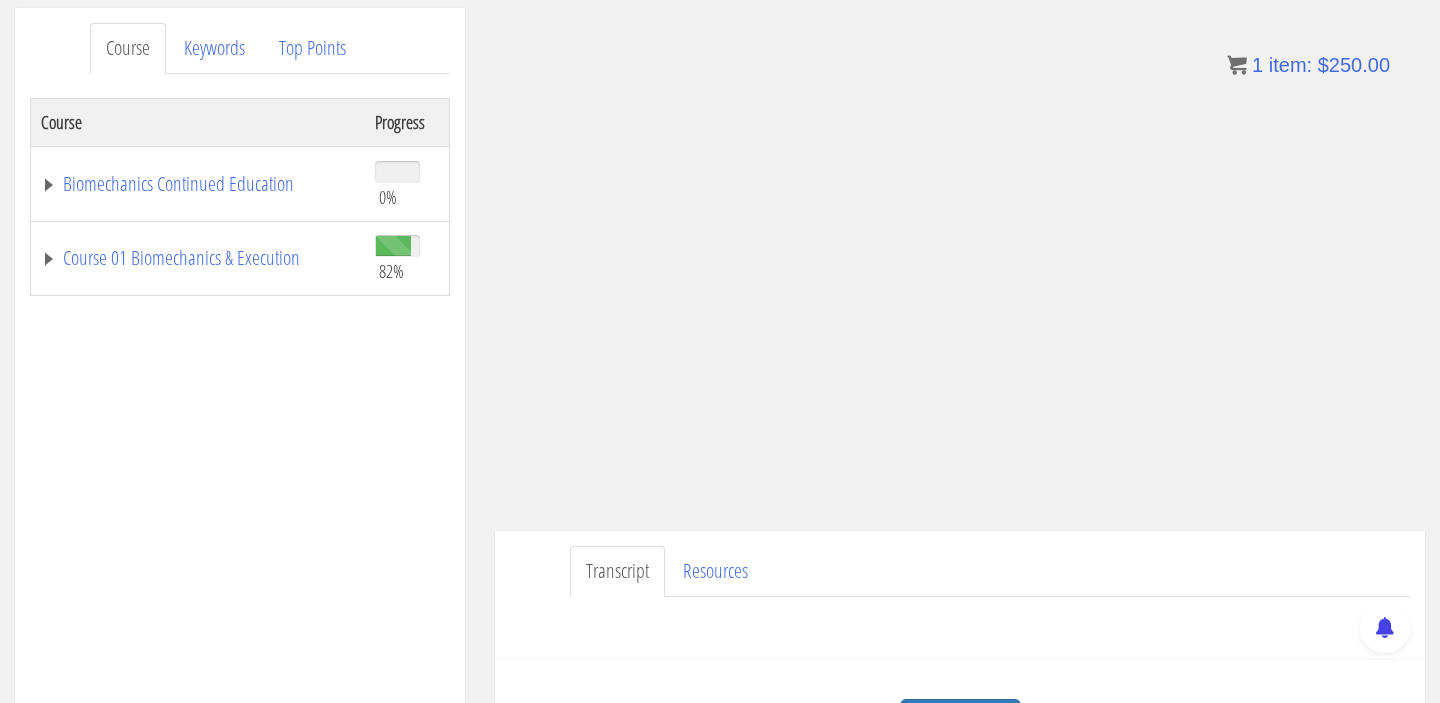 click on "Course 01 Biomechanics & Execution" at bounding box center [198, 258] 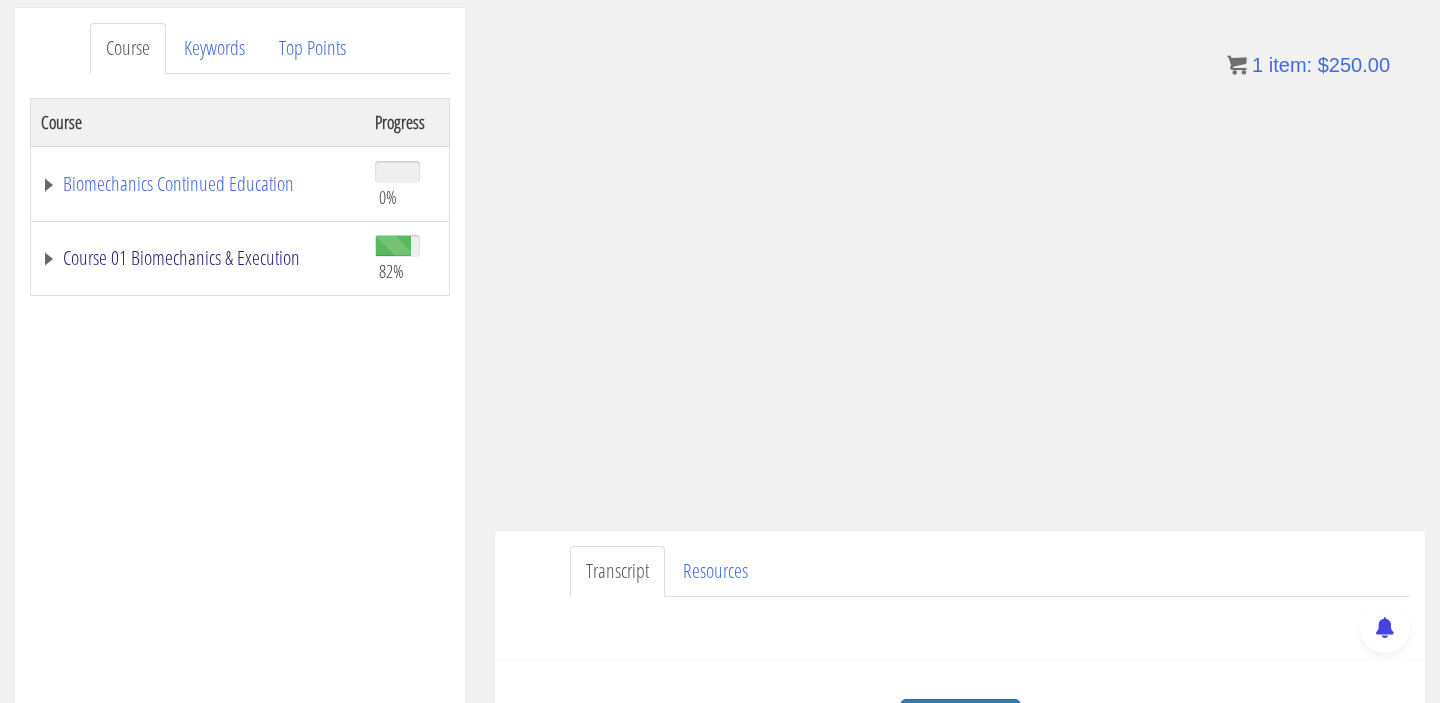 click on "Course 01 Biomechanics & Execution" at bounding box center [198, 258] 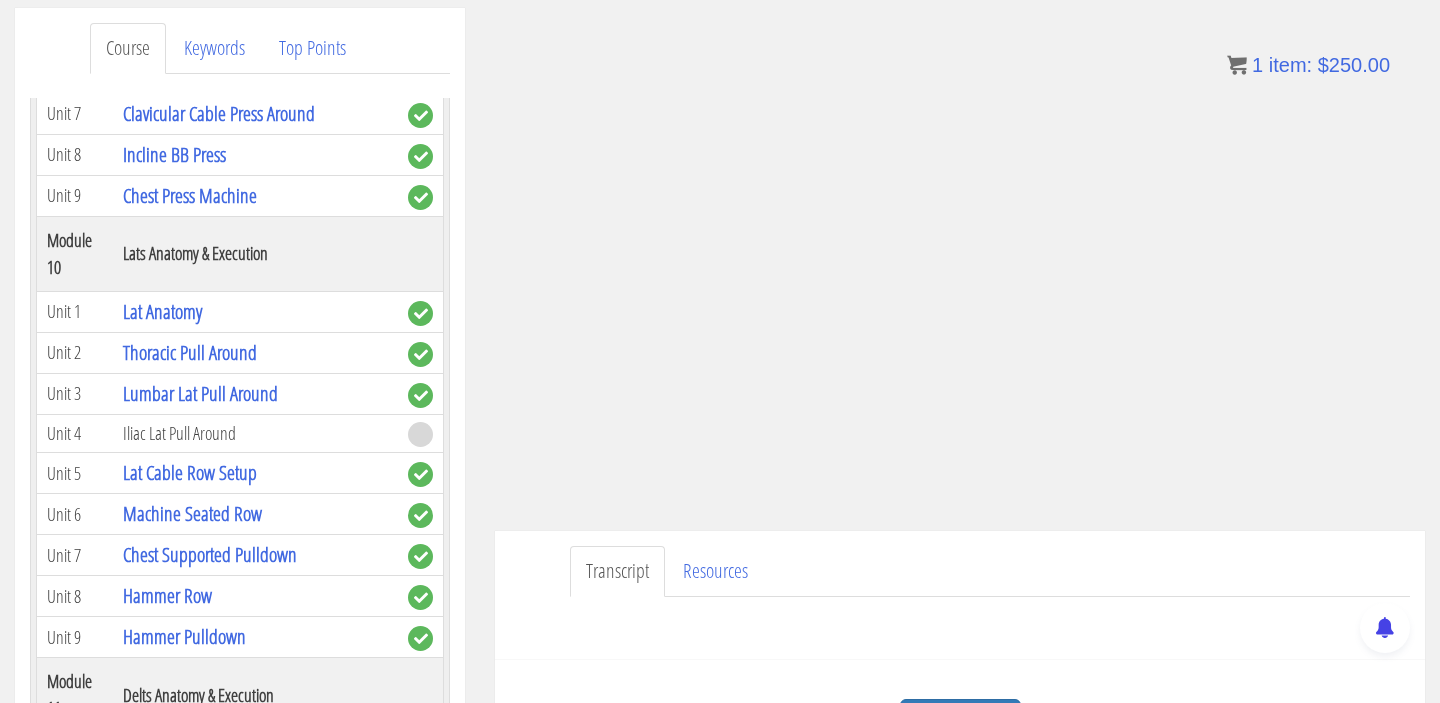 scroll, scrollTop: 3521, scrollLeft: 0, axis: vertical 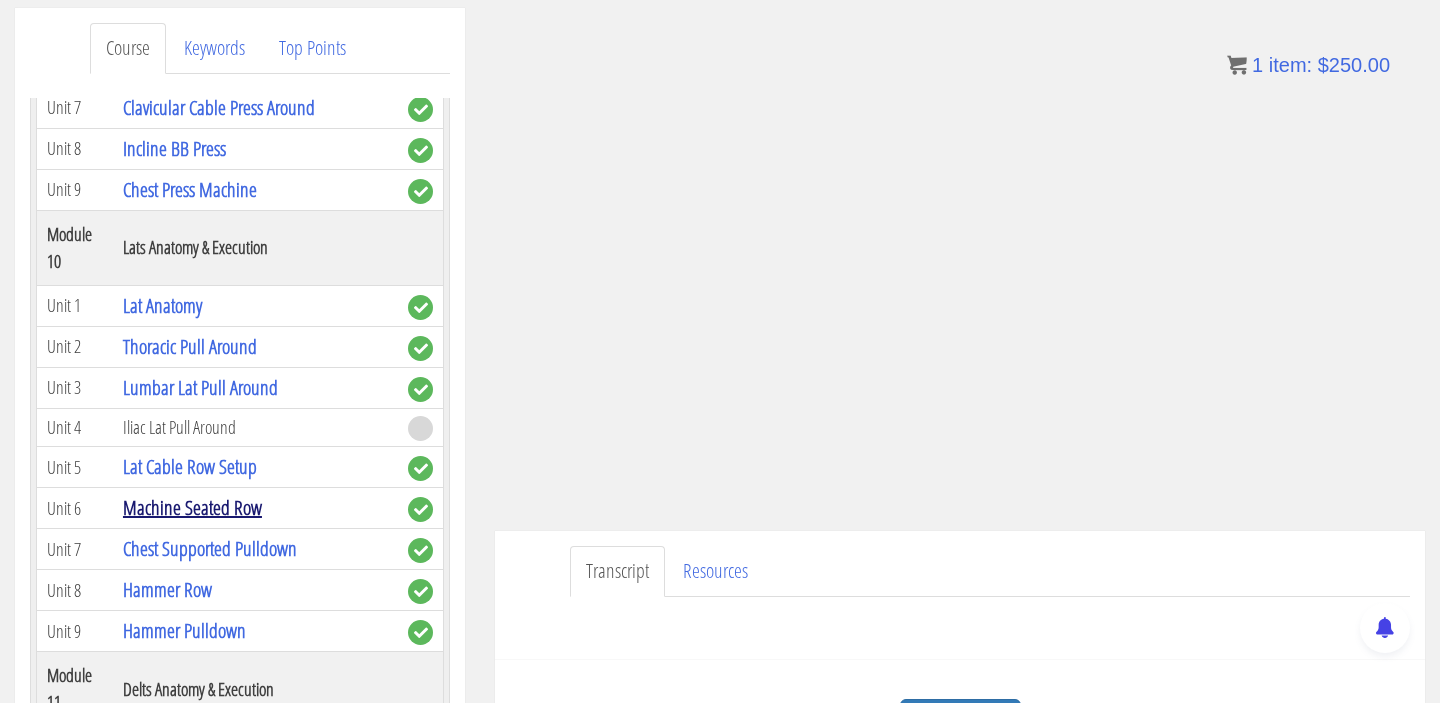 click on "Machine Seated Row" at bounding box center (192, 507) 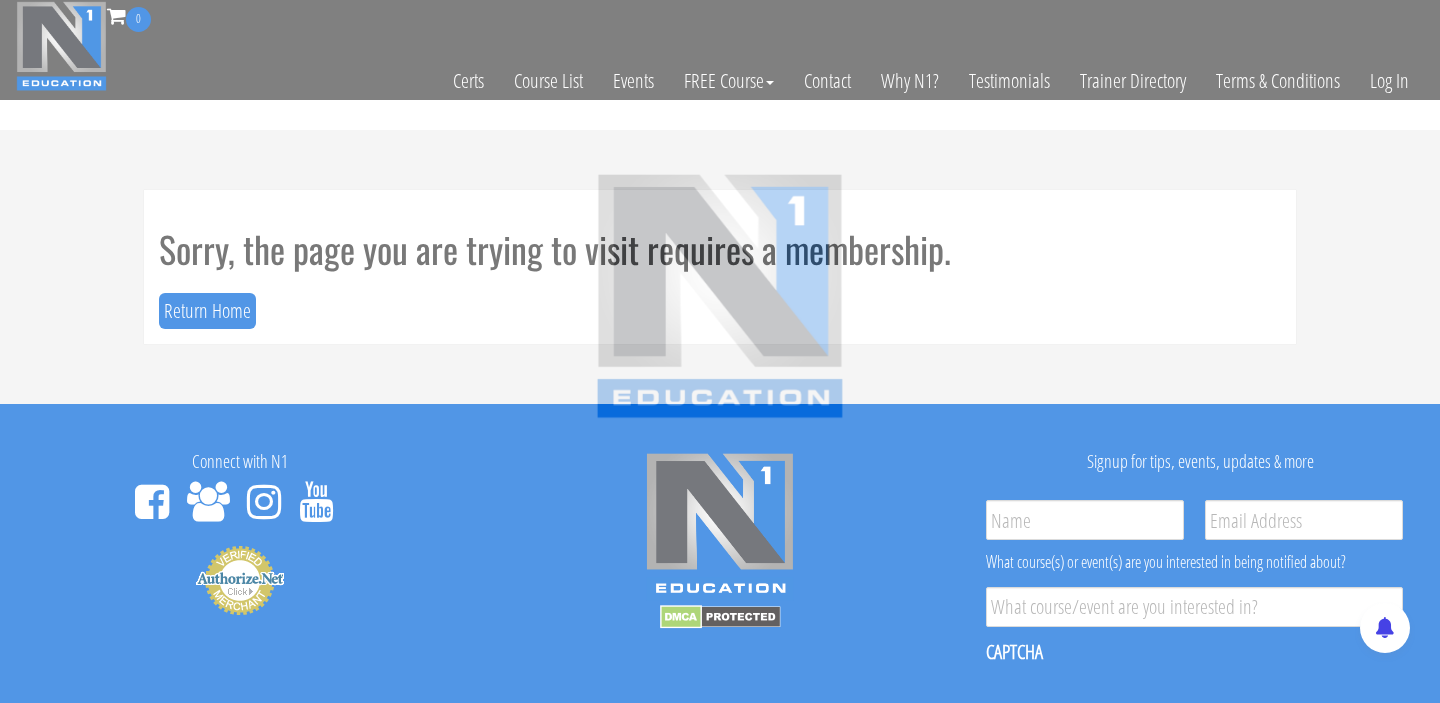 scroll, scrollTop: 0, scrollLeft: 0, axis: both 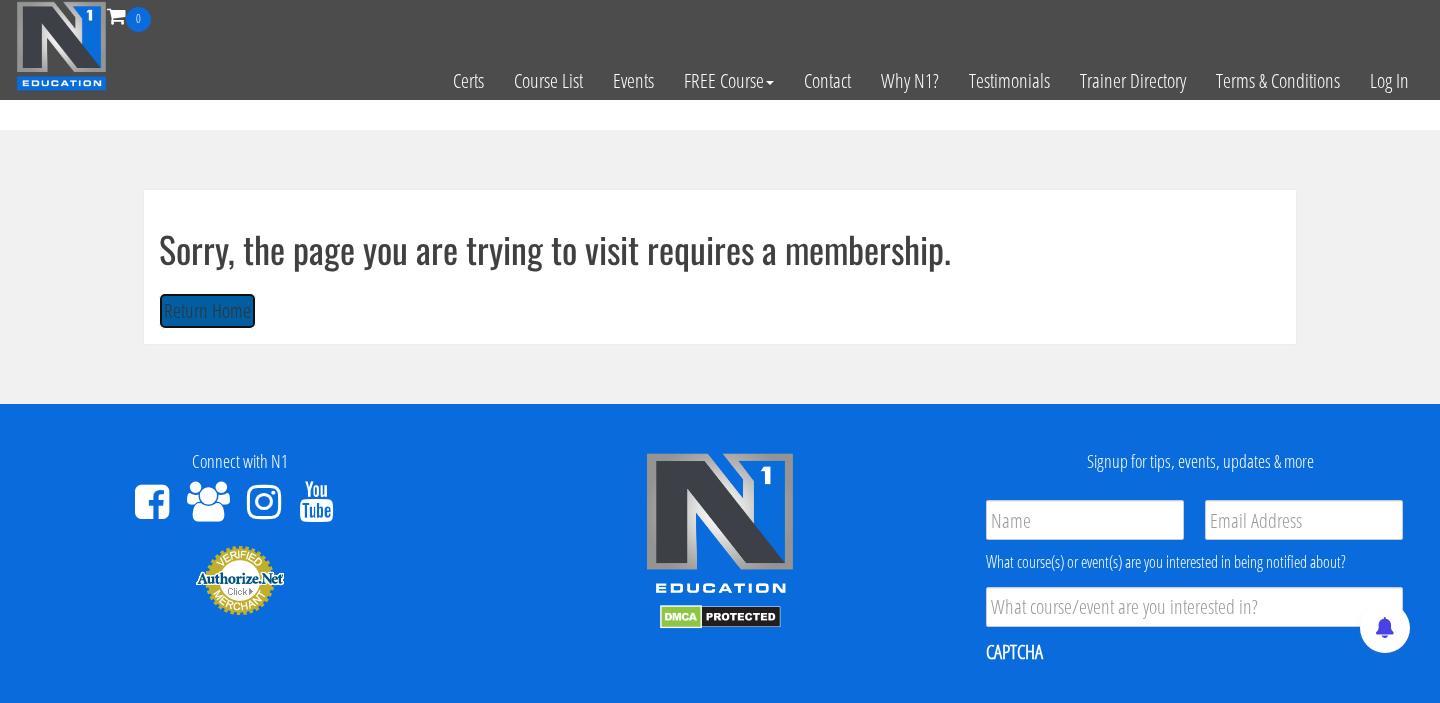 click on "Return Home" at bounding box center [207, 311] 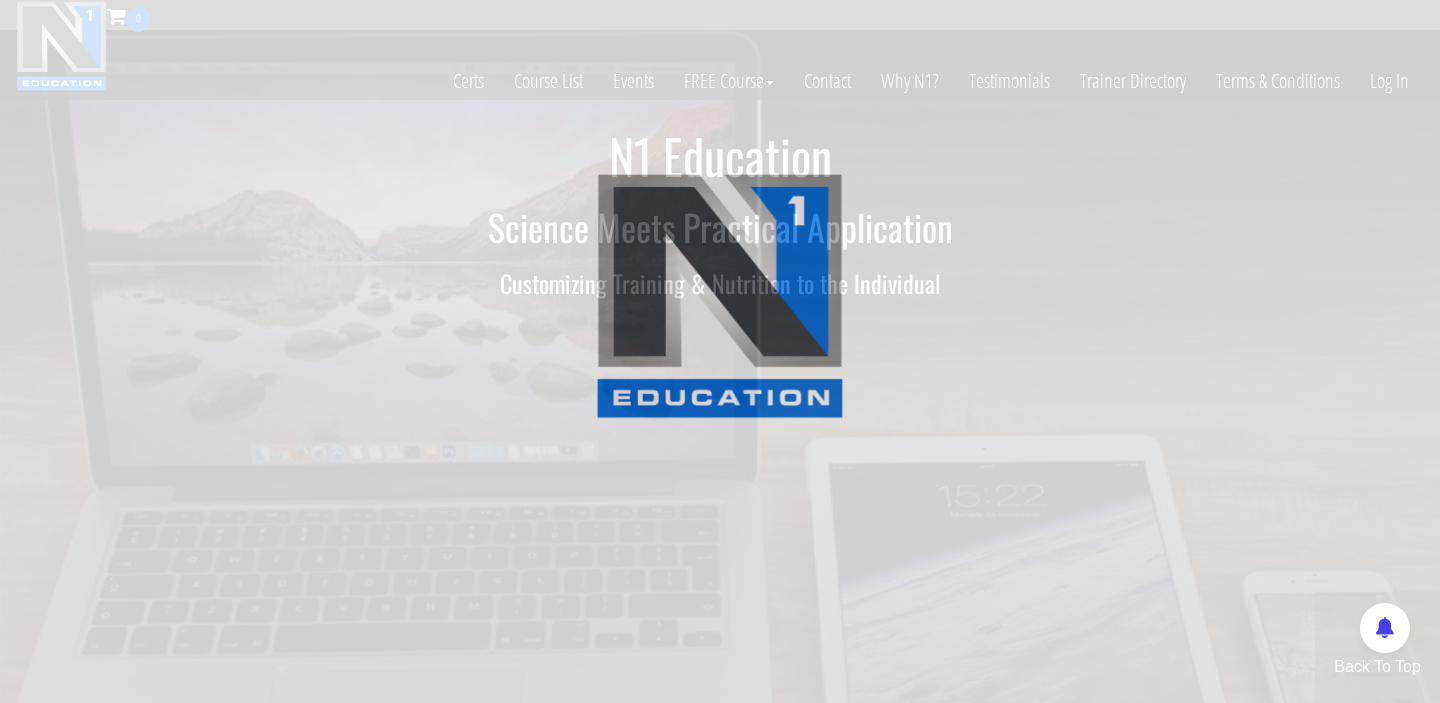 scroll, scrollTop: 0, scrollLeft: 0, axis: both 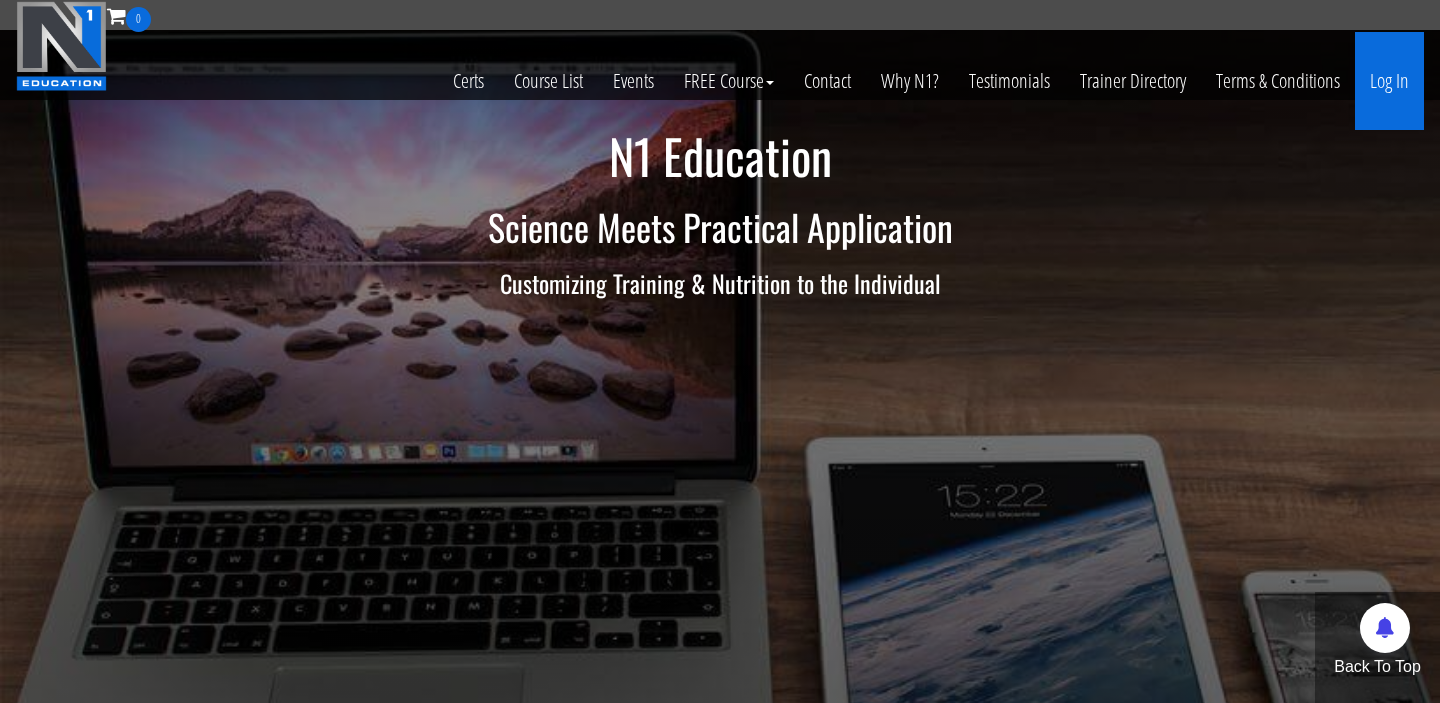click on "Log In" at bounding box center (1389, 81) 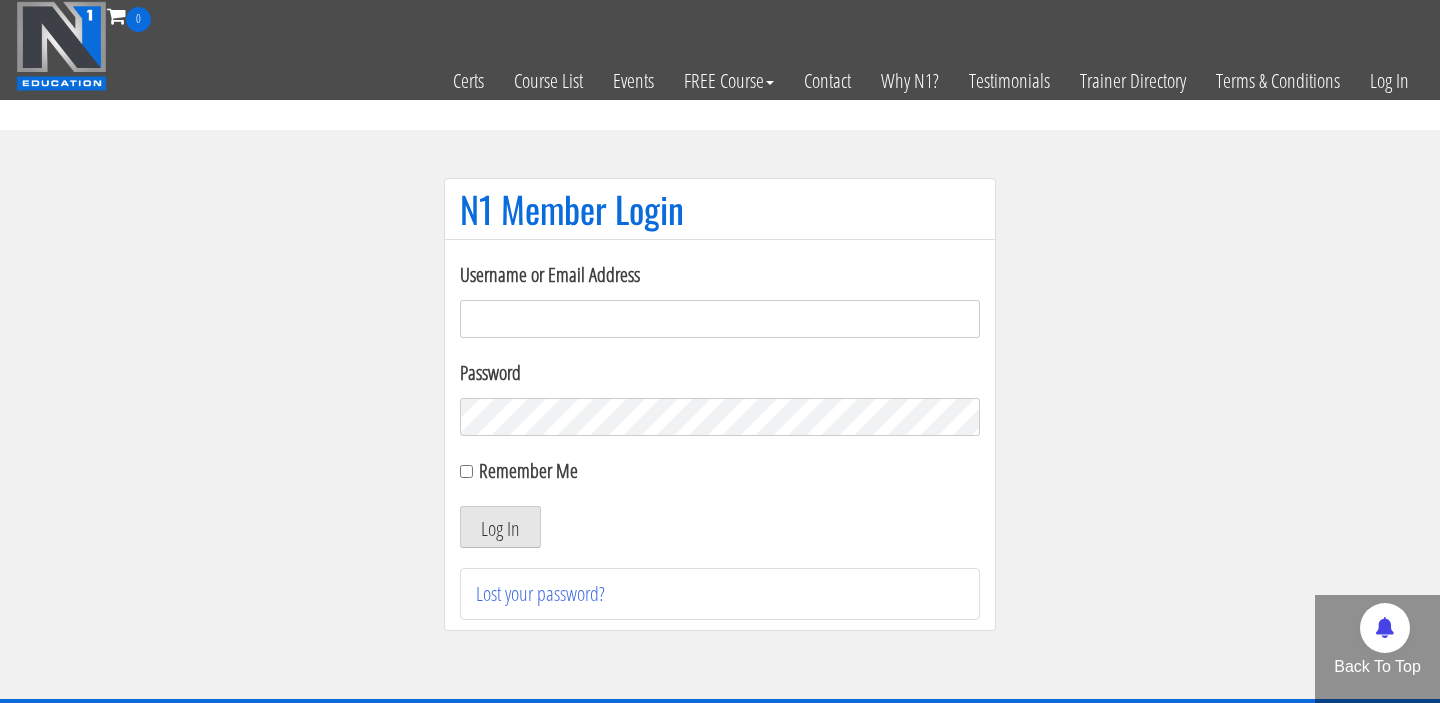 scroll, scrollTop: 0, scrollLeft: 0, axis: both 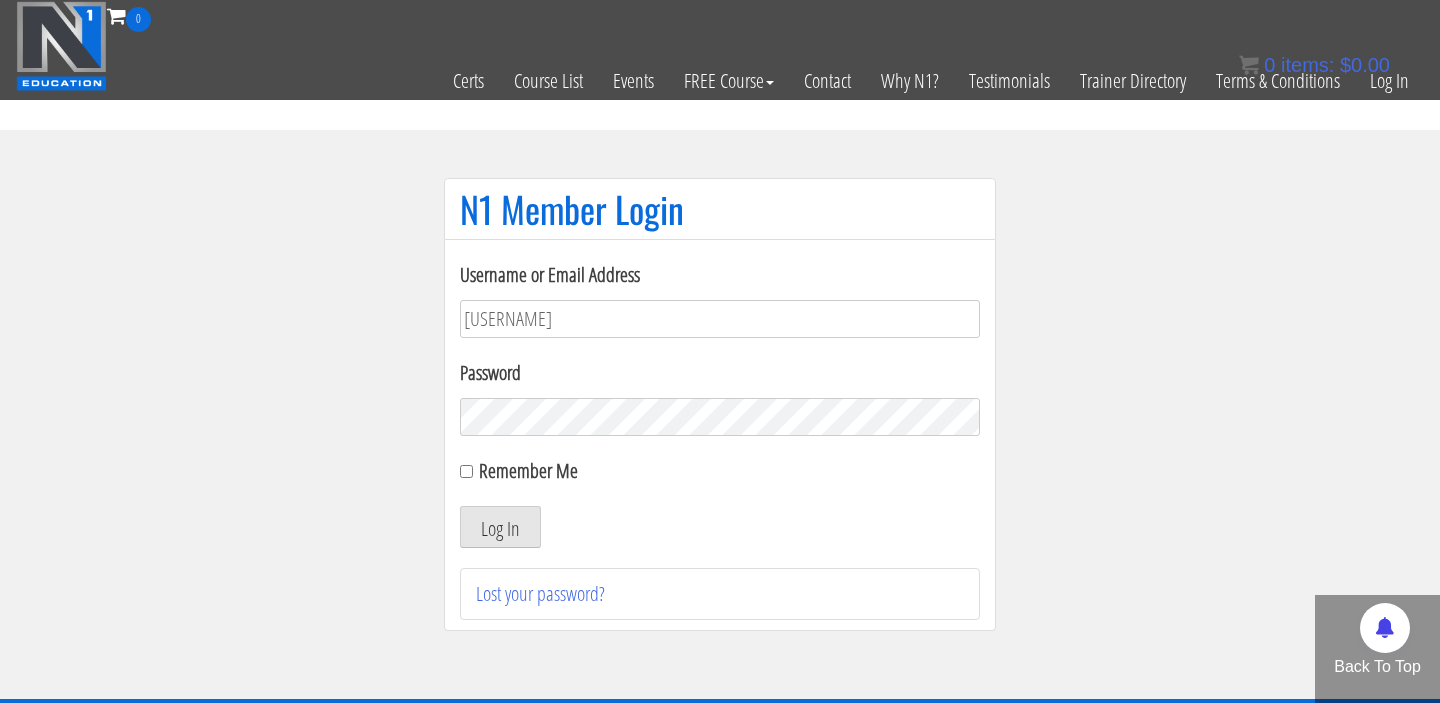 click on "Log In" at bounding box center [500, 527] 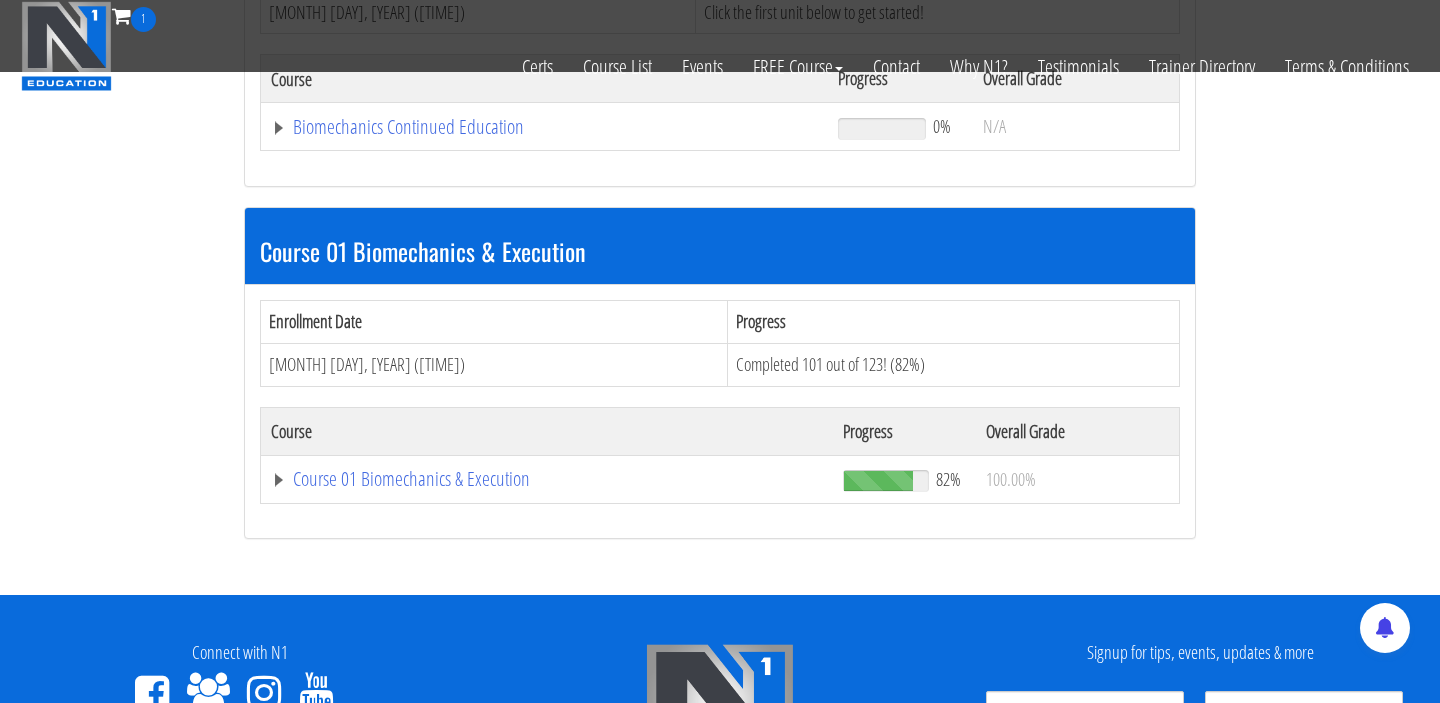 scroll, scrollTop: 381, scrollLeft: 0, axis: vertical 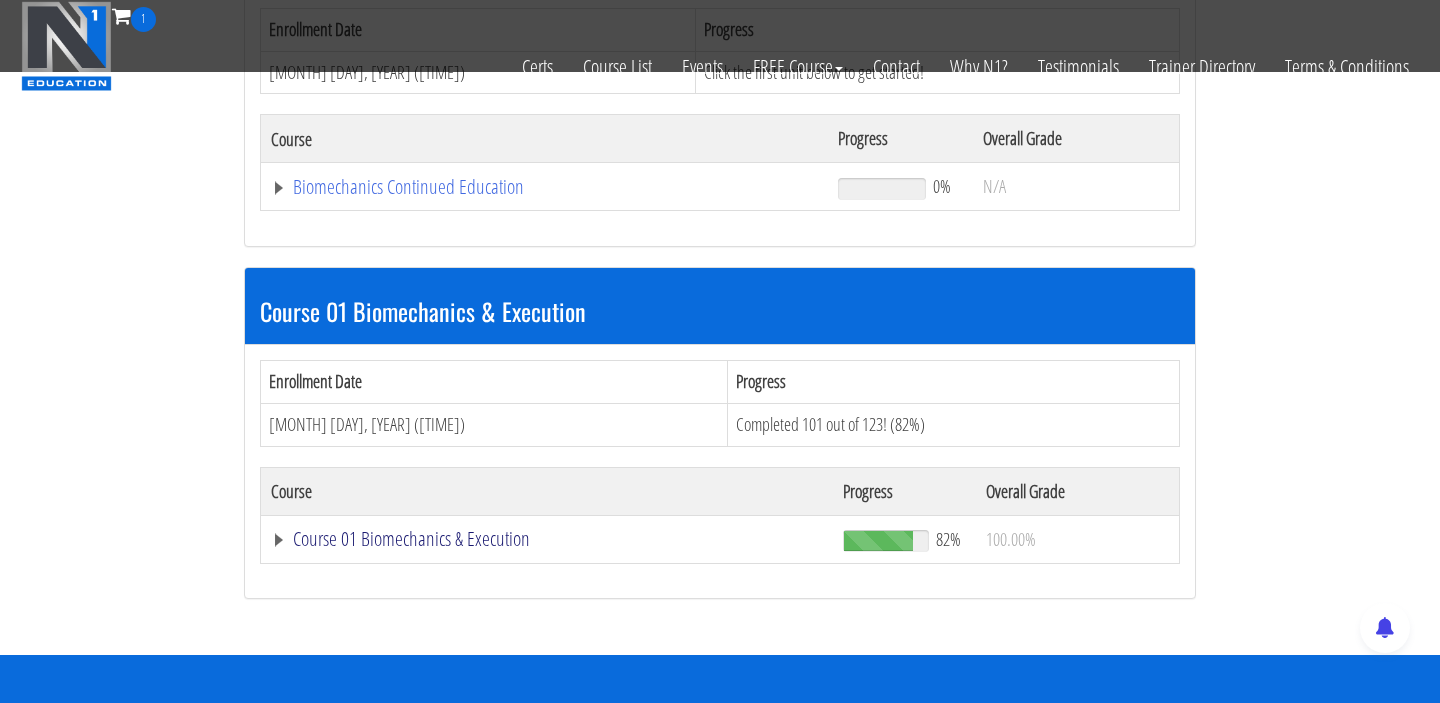 click on "Course 01 Biomechanics & Execution" at bounding box center (544, 187) 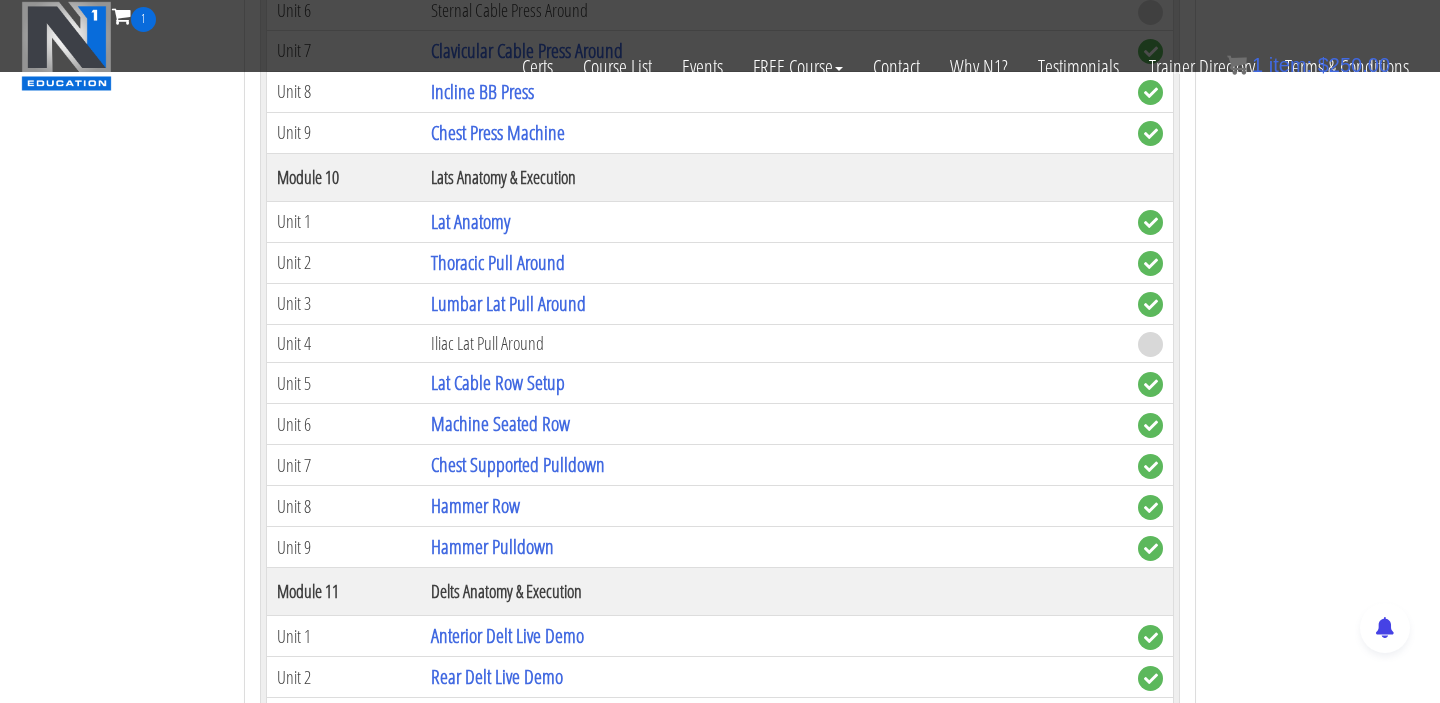scroll, scrollTop: 3857, scrollLeft: 0, axis: vertical 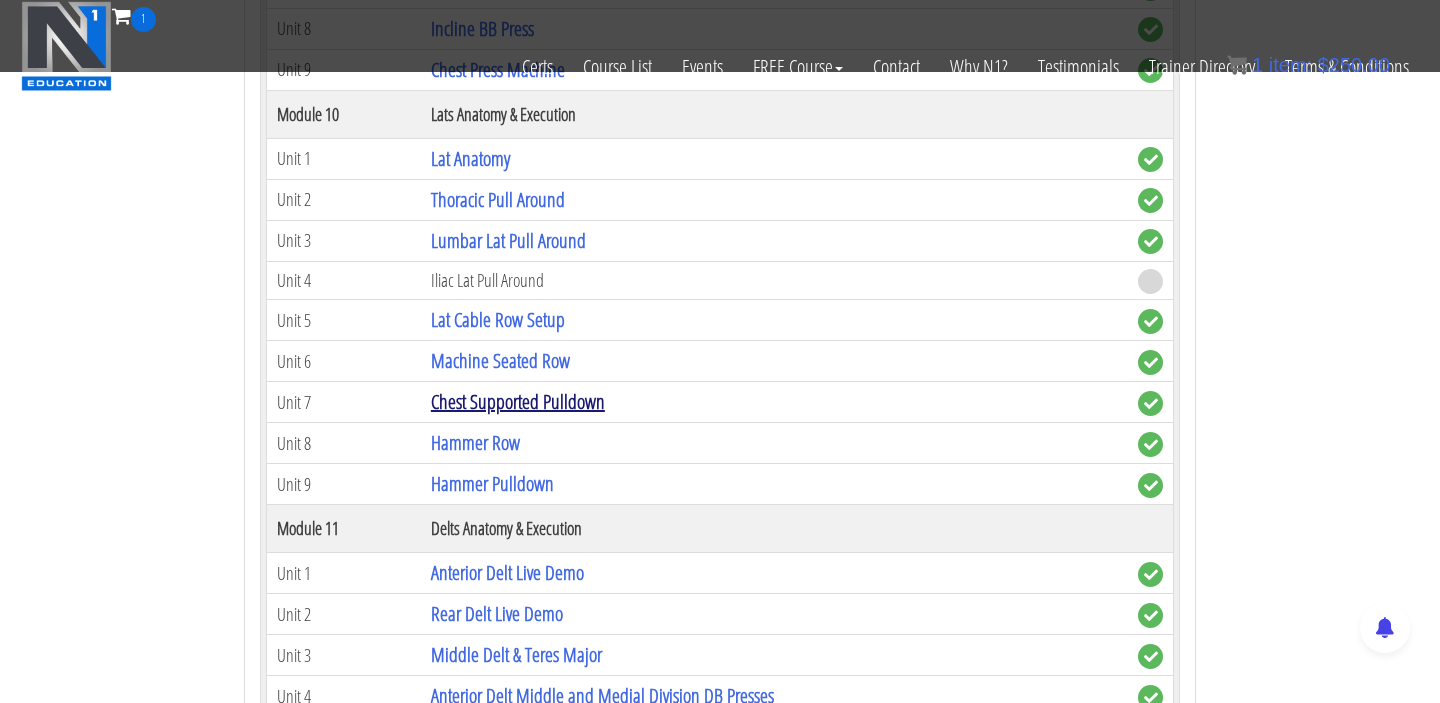 click on "Chest Supported Pulldown" at bounding box center (518, 401) 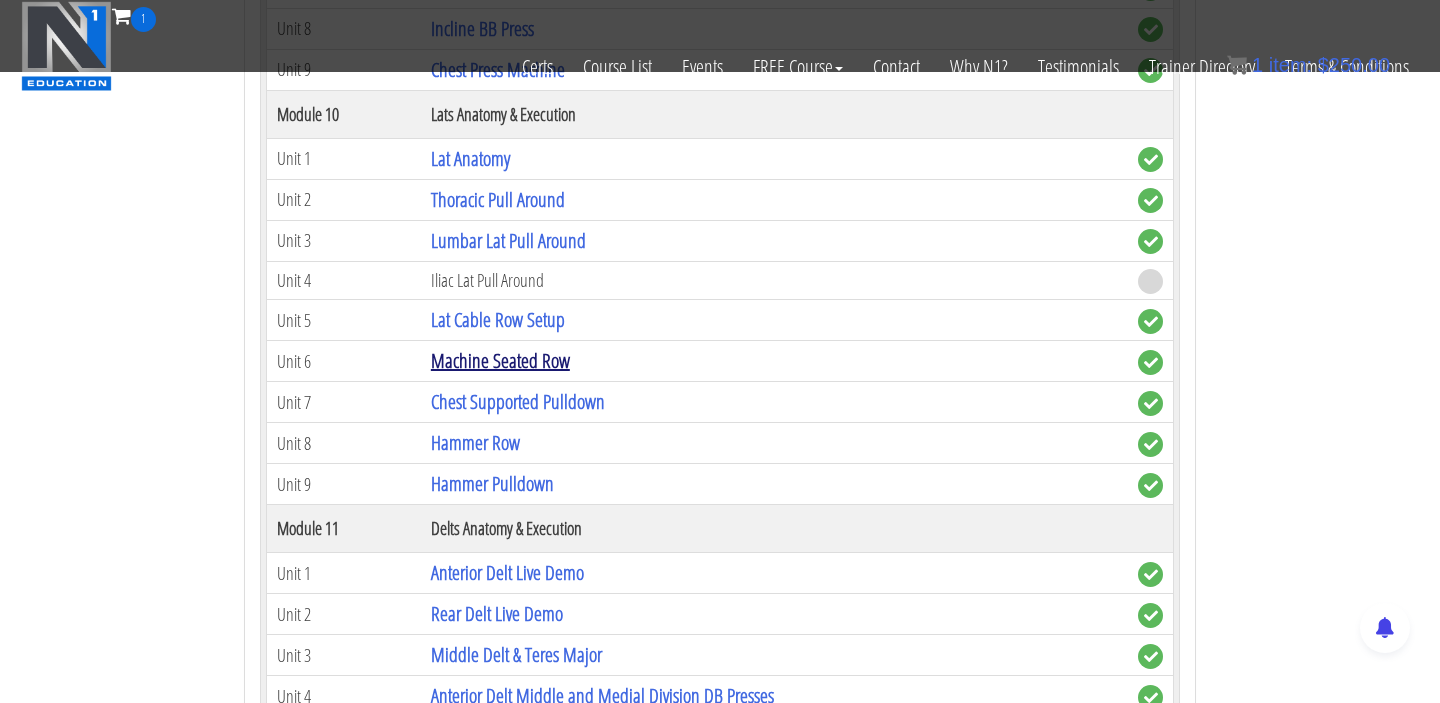 click on "Machine Seated Row" at bounding box center (500, 360) 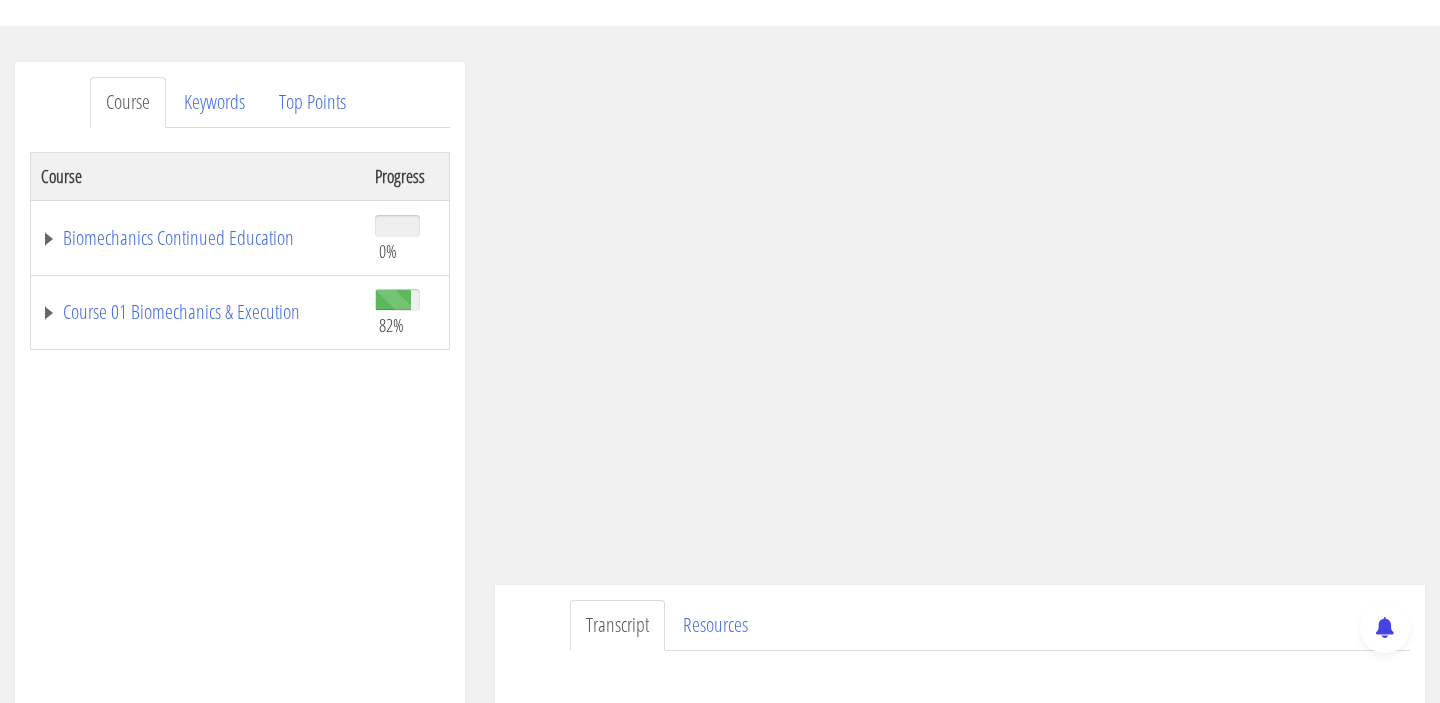 scroll, scrollTop: 202, scrollLeft: 0, axis: vertical 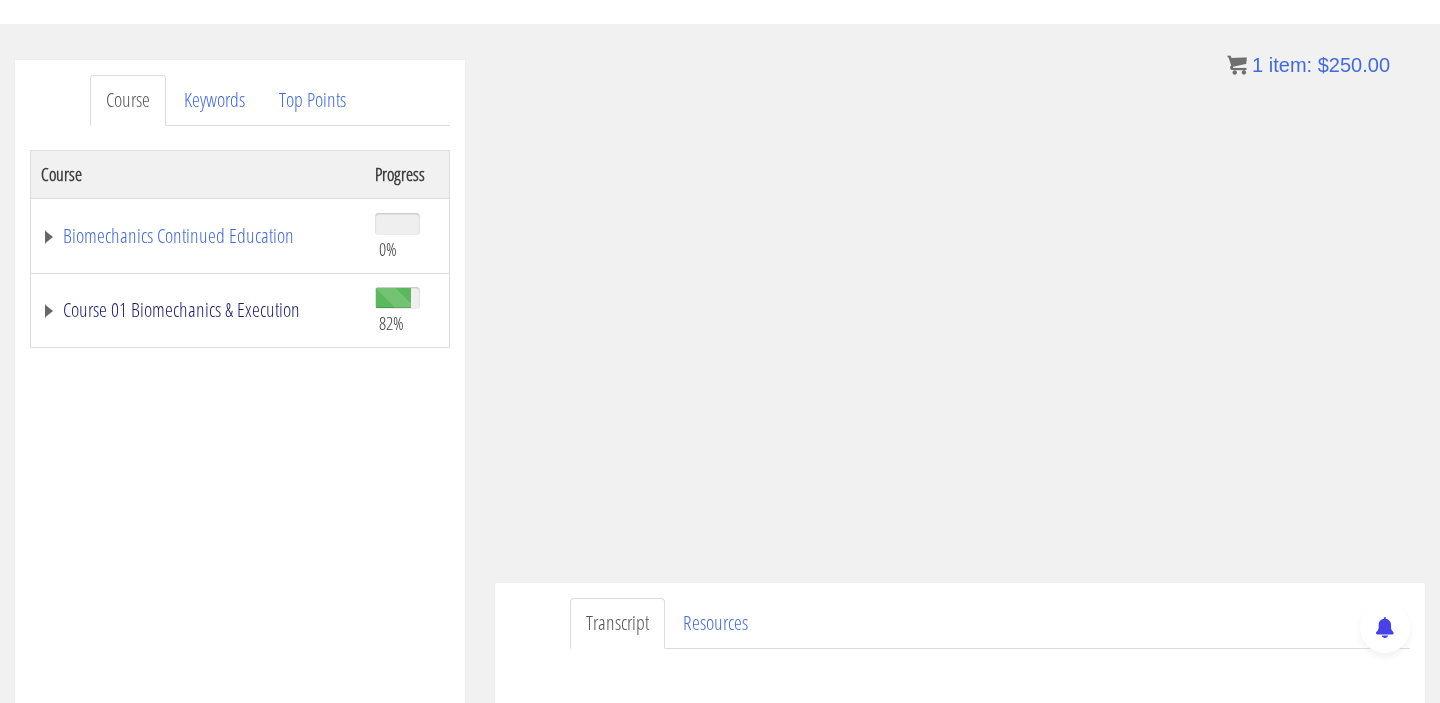 click on "Course 01 Biomechanics & Execution" at bounding box center [198, 310] 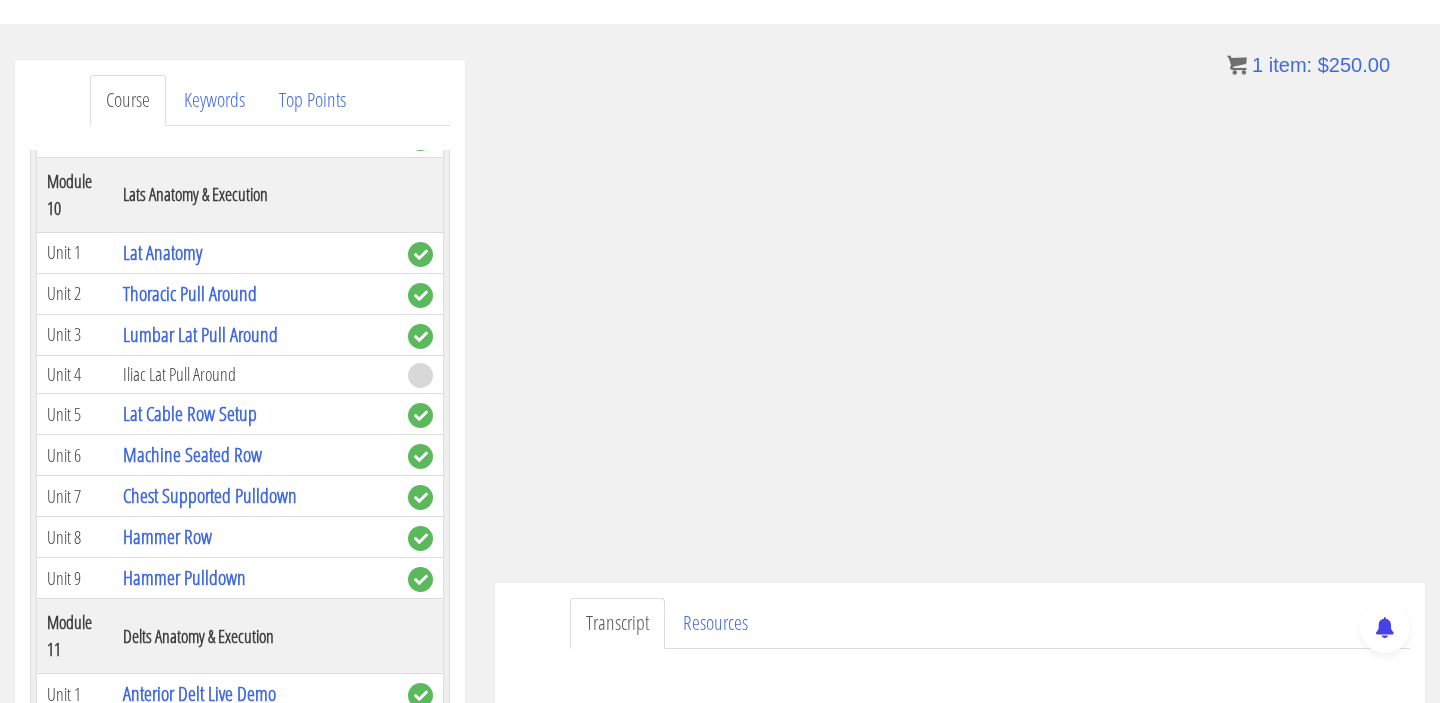 scroll, scrollTop: 3627, scrollLeft: 0, axis: vertical 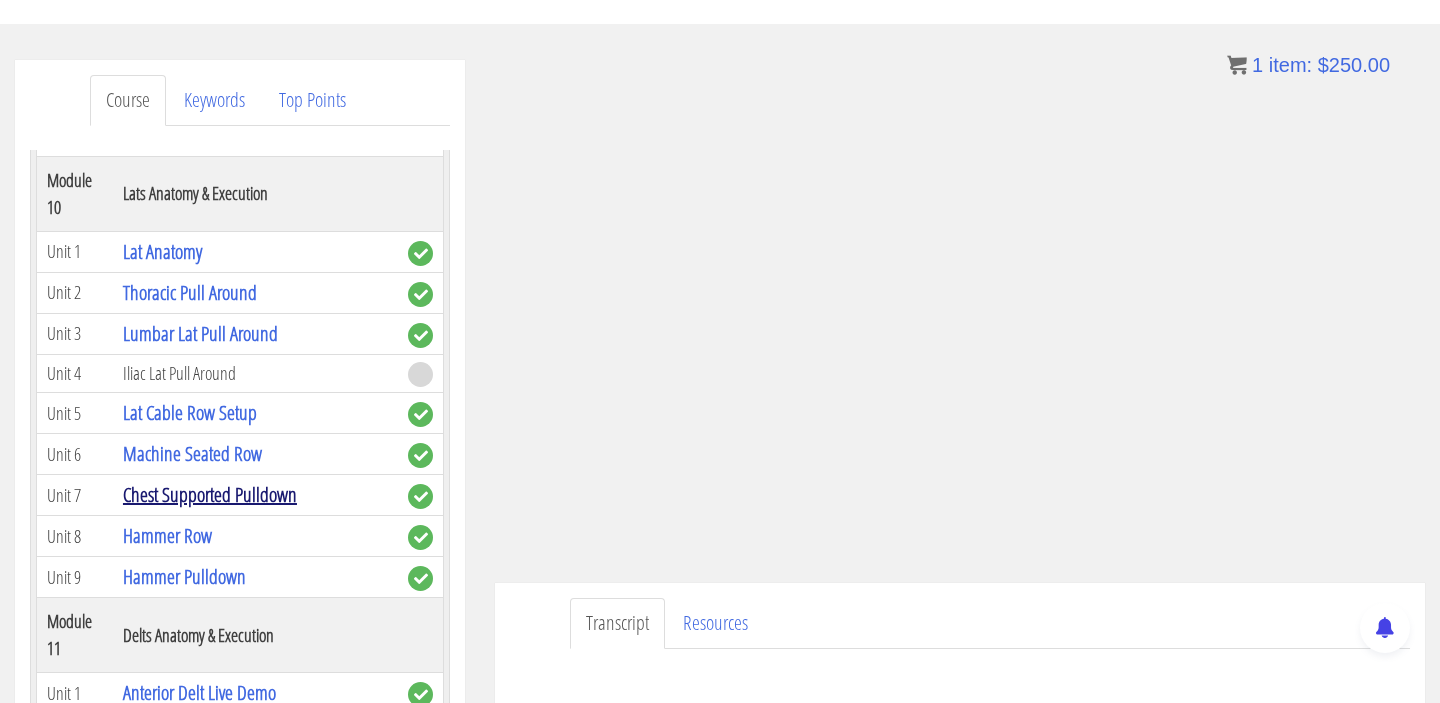 click on "Chest Supported Pulldown" at bounding box center [210, 494] 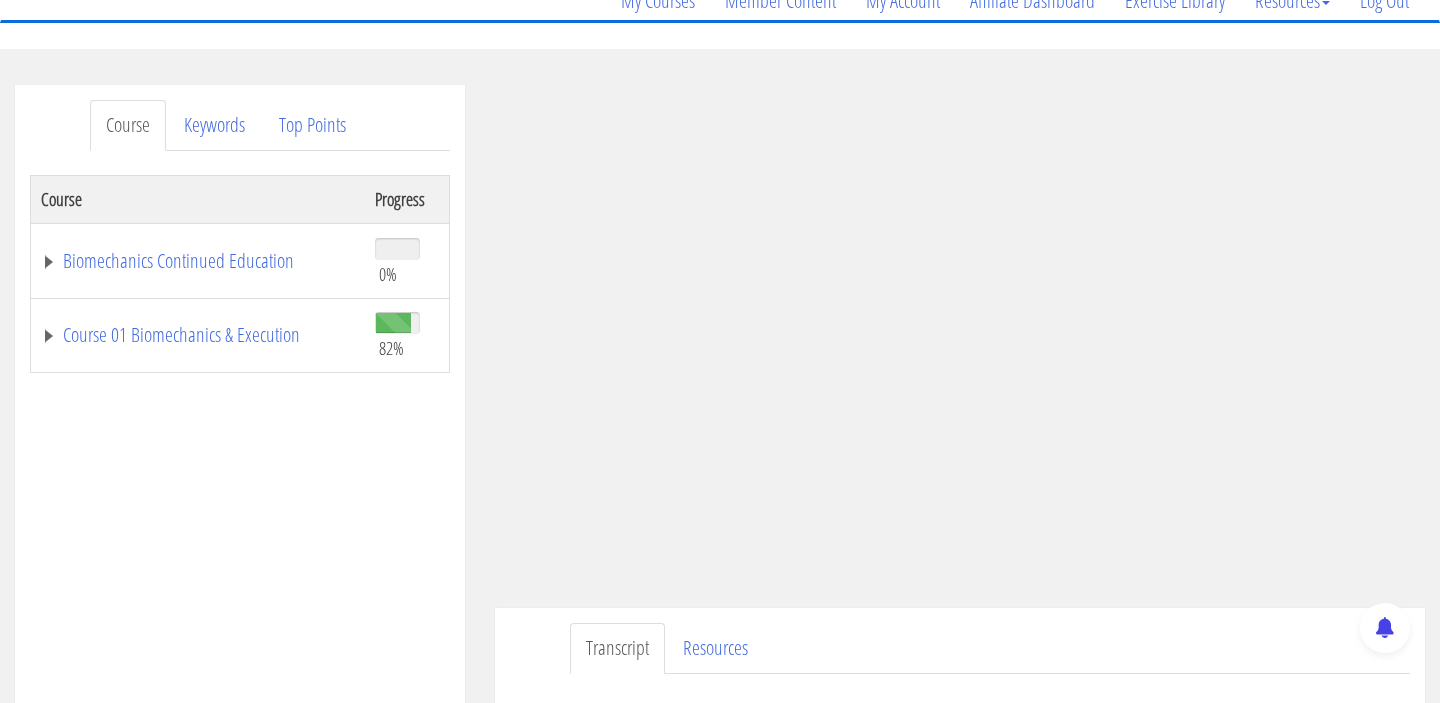 scroll, scrollTop: 183, scrollLeft: 0, axis: vertical 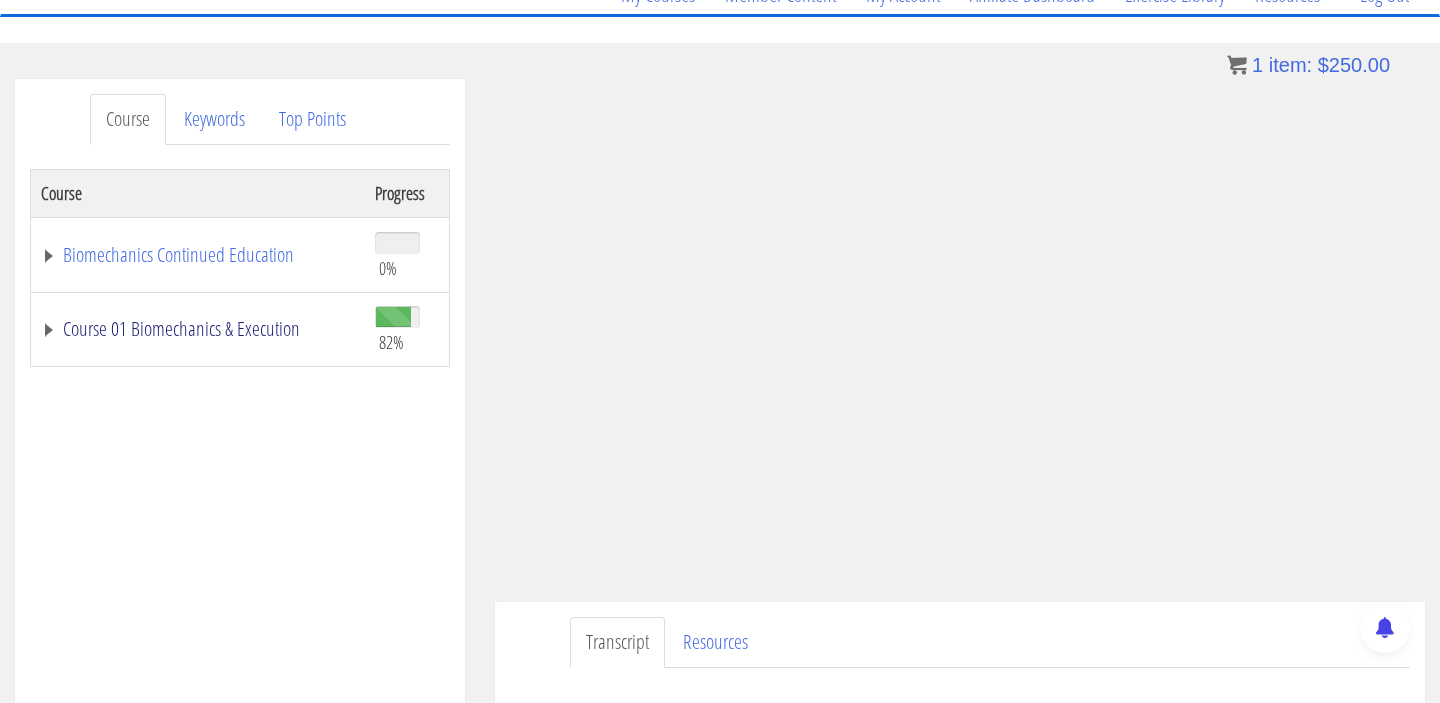 click on "Course 01 Biomechanics & Execution" at bounding box center (198, 329) 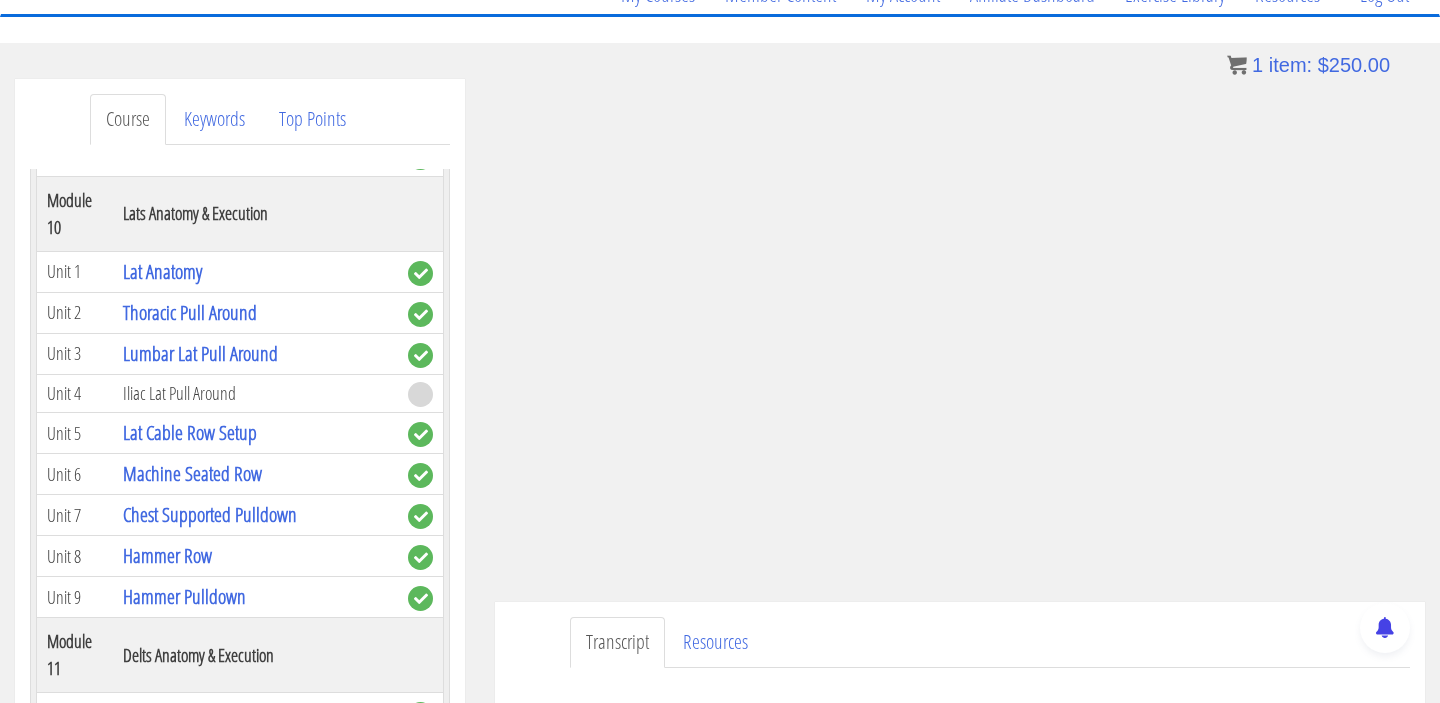 scroll, scrollTop: 3628, scrollLeft: 0, axis: vertical 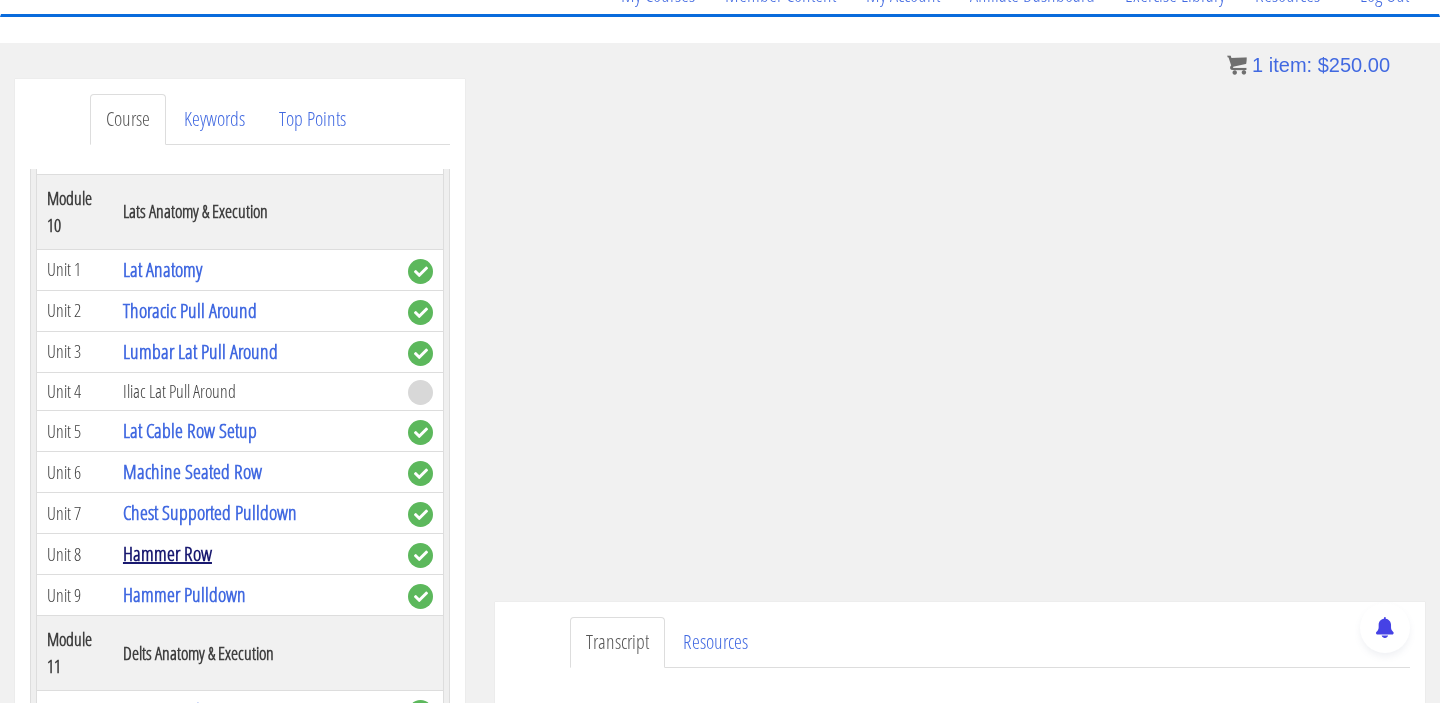 click on "Hammer Row" at bounding box center (167, 553) 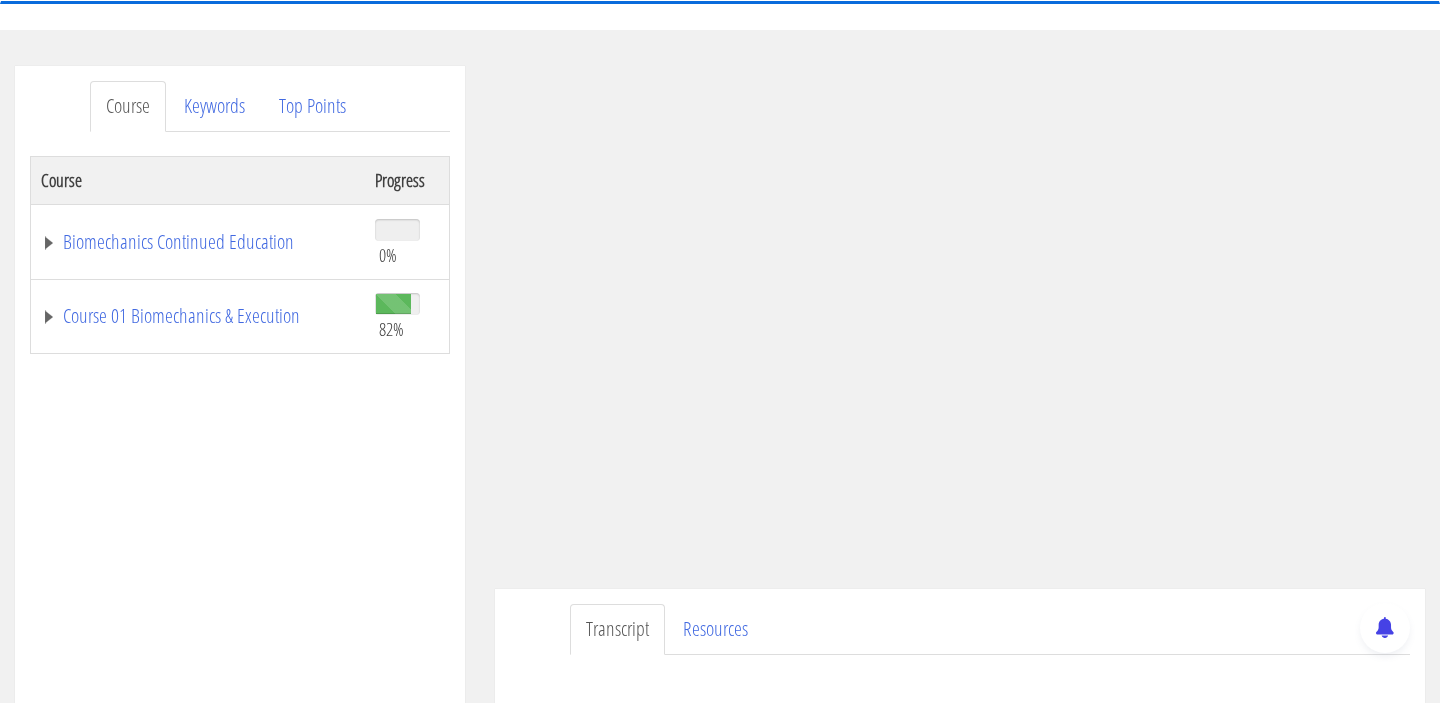 scroll, scrollTop: 198, scrollLeft: 0, axis: vertical 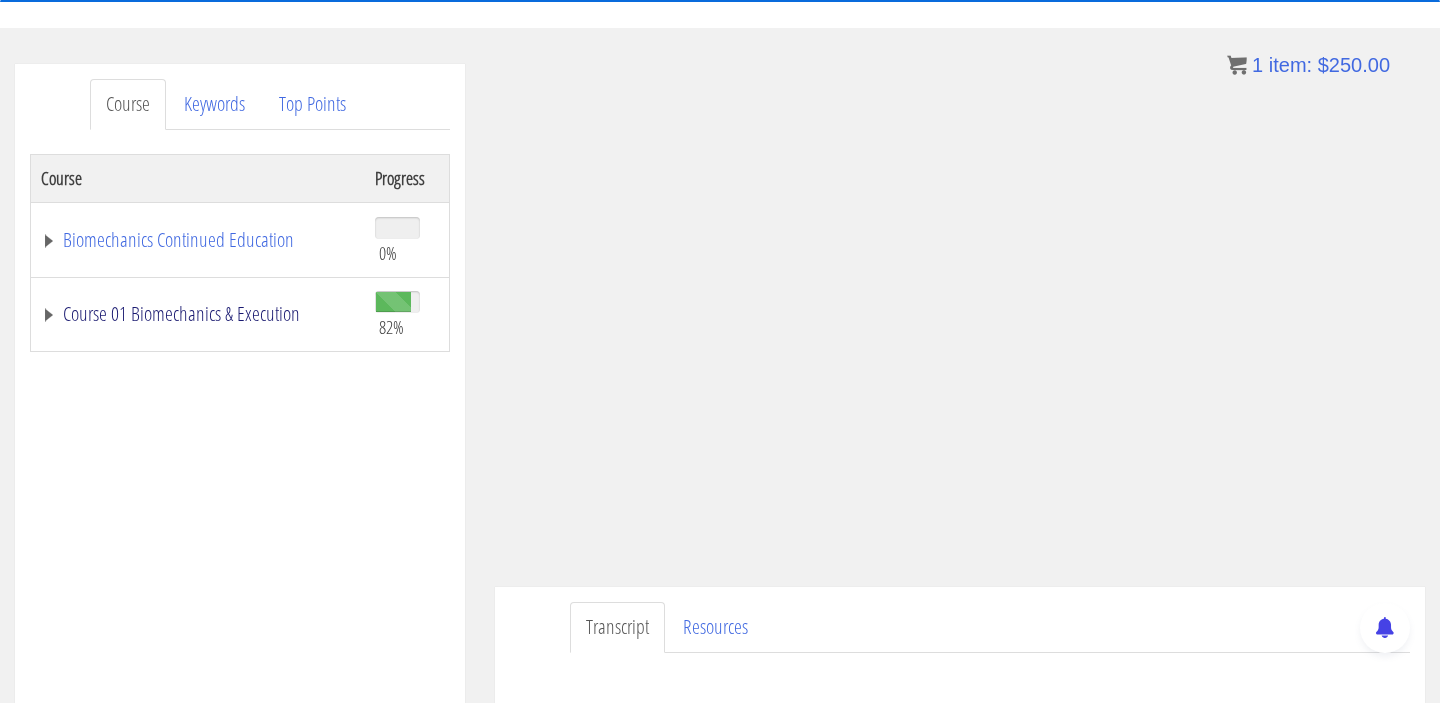 click on "Course 01 Biomechanics & Execution" at bounding box center [198, 314] 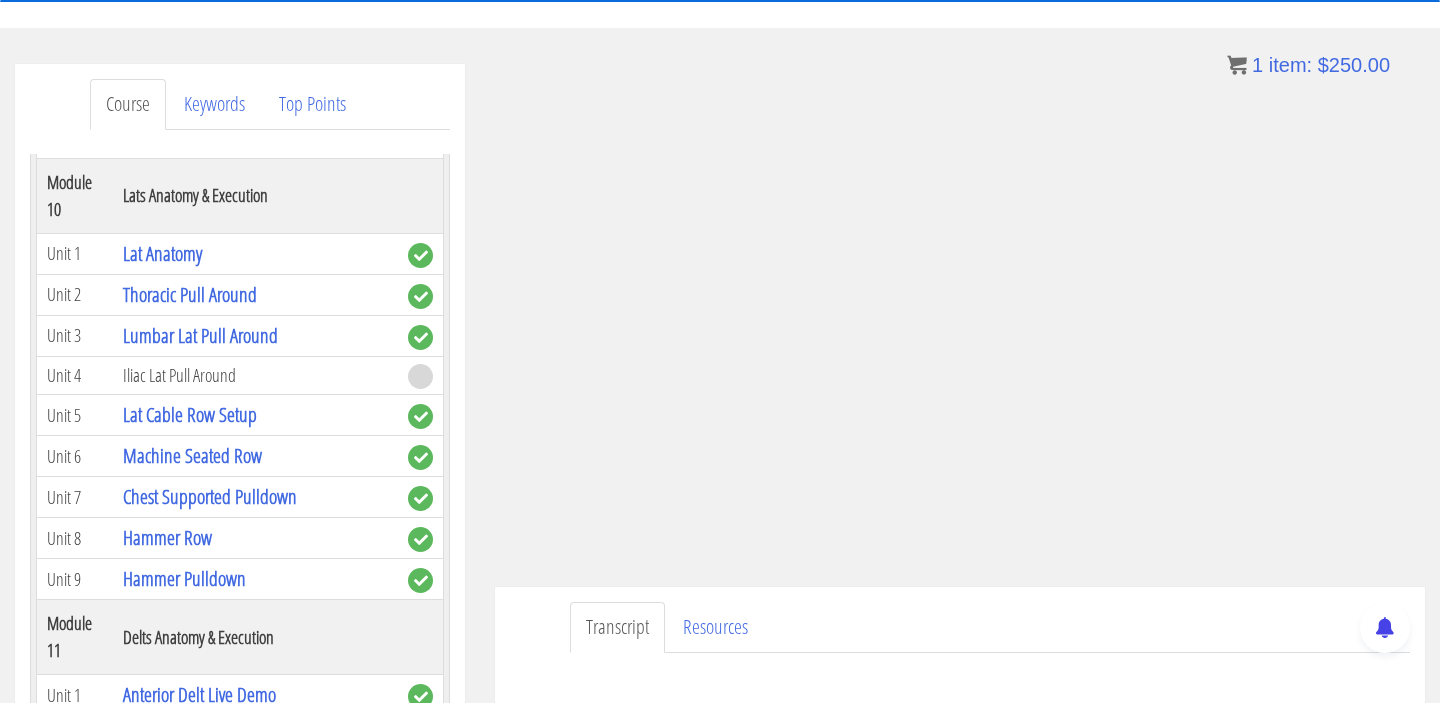 scroll, scrollTop: 3638, scrollLeft: 0, axis: vertical 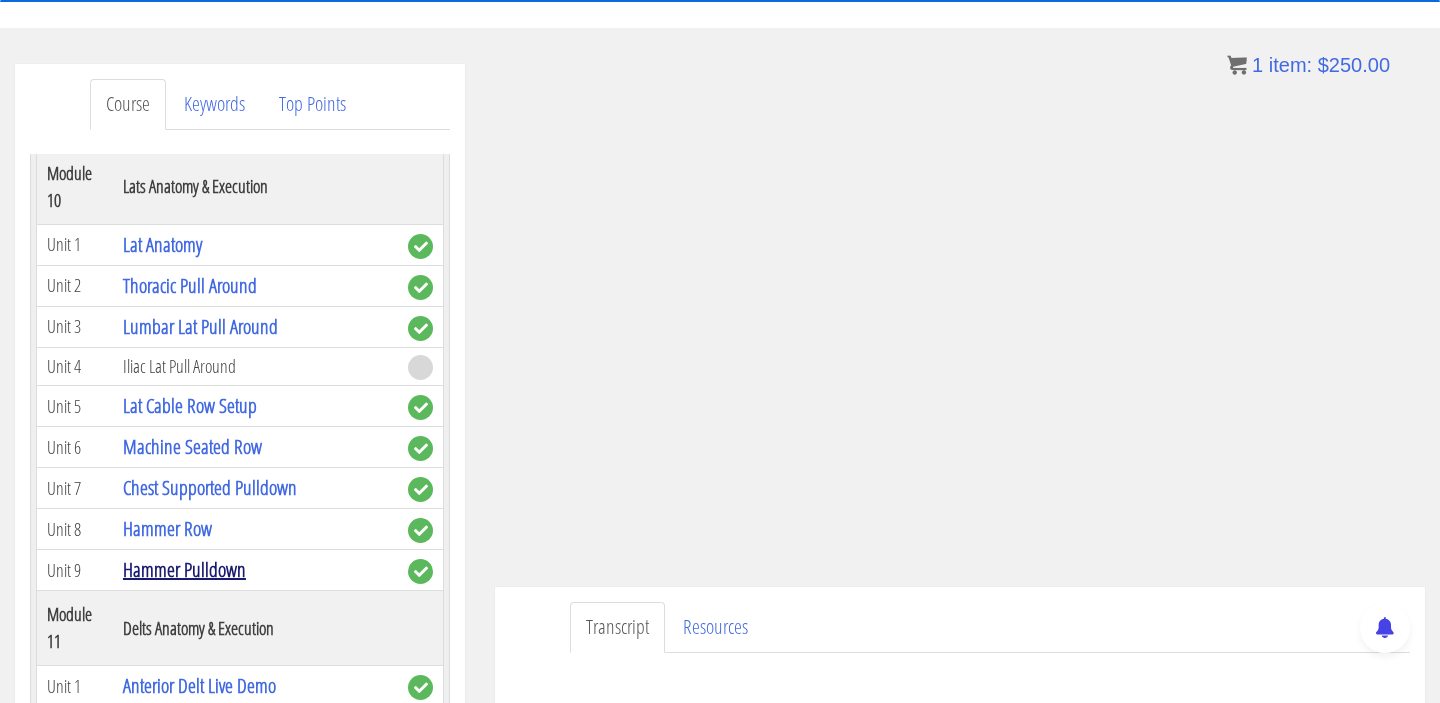click on "Hammer Pulldown" at bounding box center [184, 569] 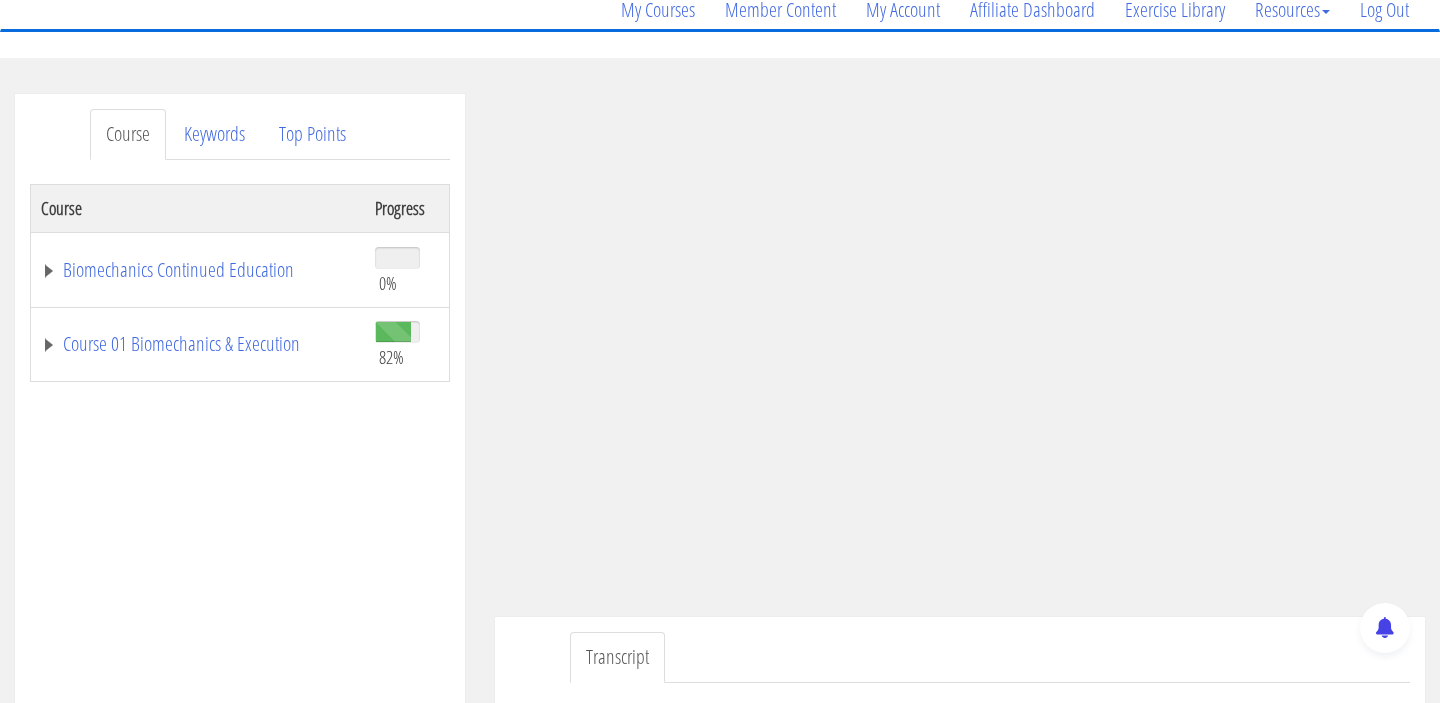 scroll, scrollTop: 170, scrollLeft: 0, axis: vertical 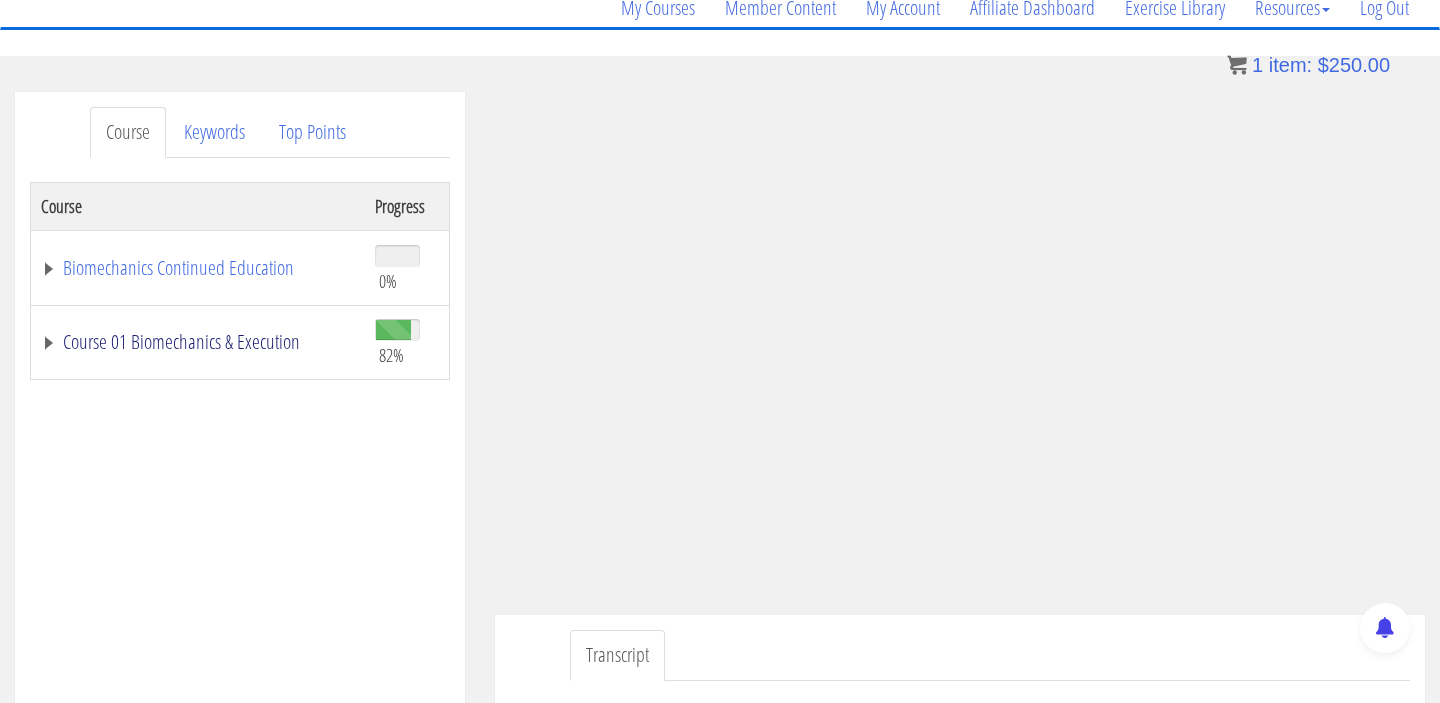 click on "Course 01 Biomechanics & Execution" at bounding box center (198, 342) 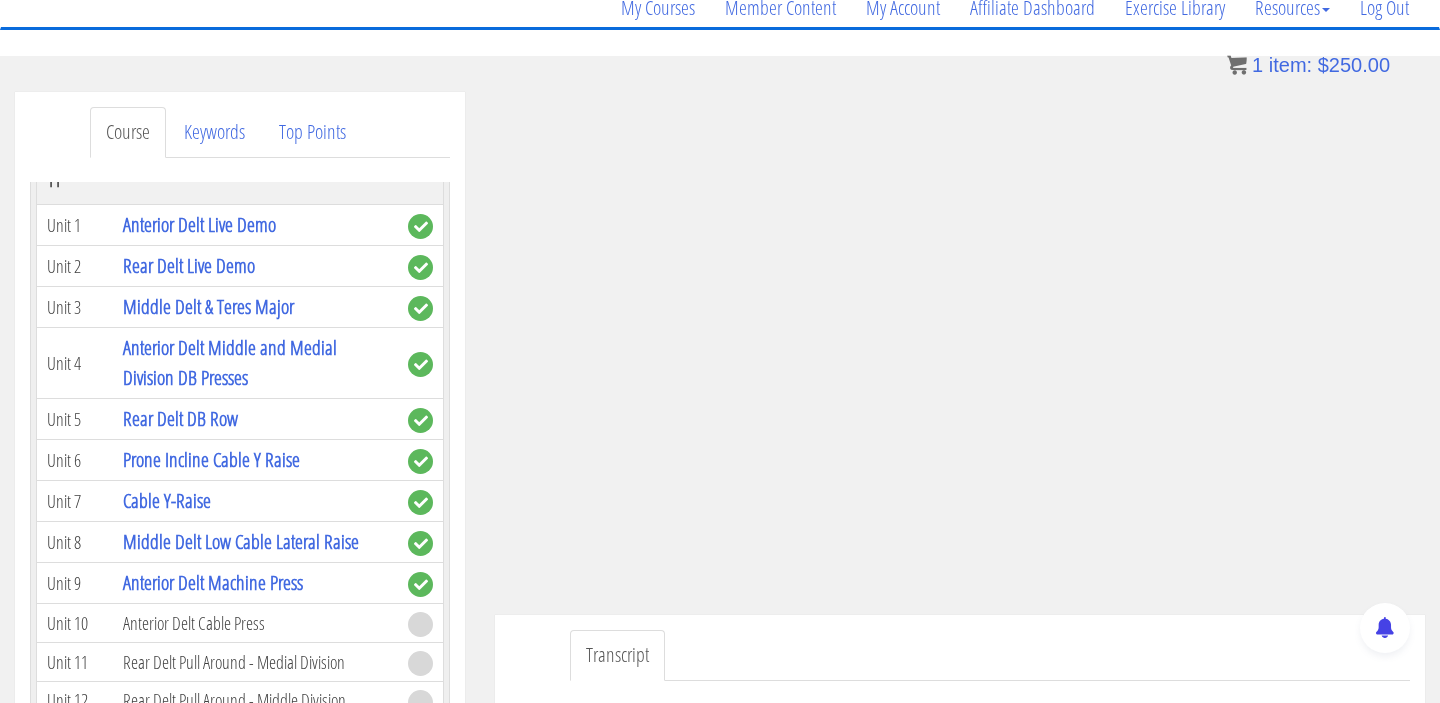 scroll, scrollTop: 4130, scrollLeft: 0, axis: vertical 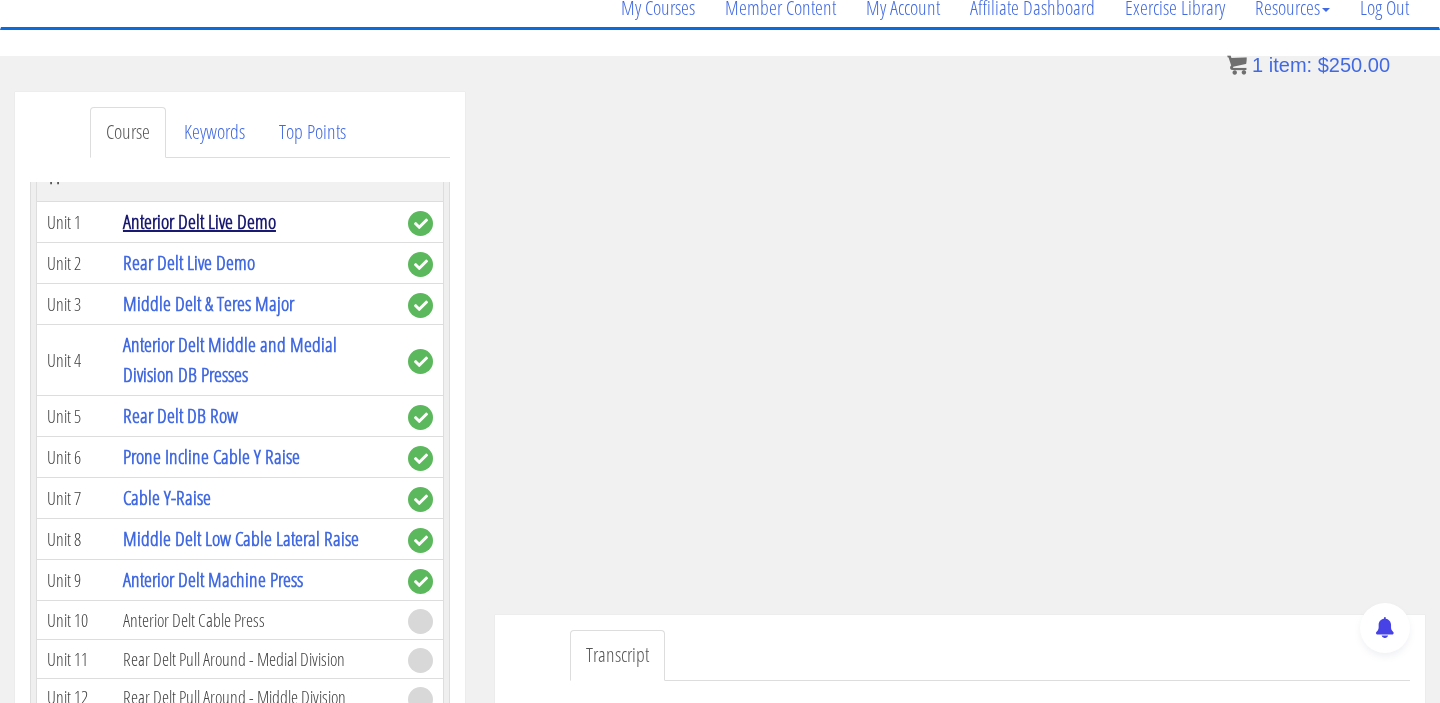 click on "Anterior Delt Live Demo" at bounding box center [199, 221] 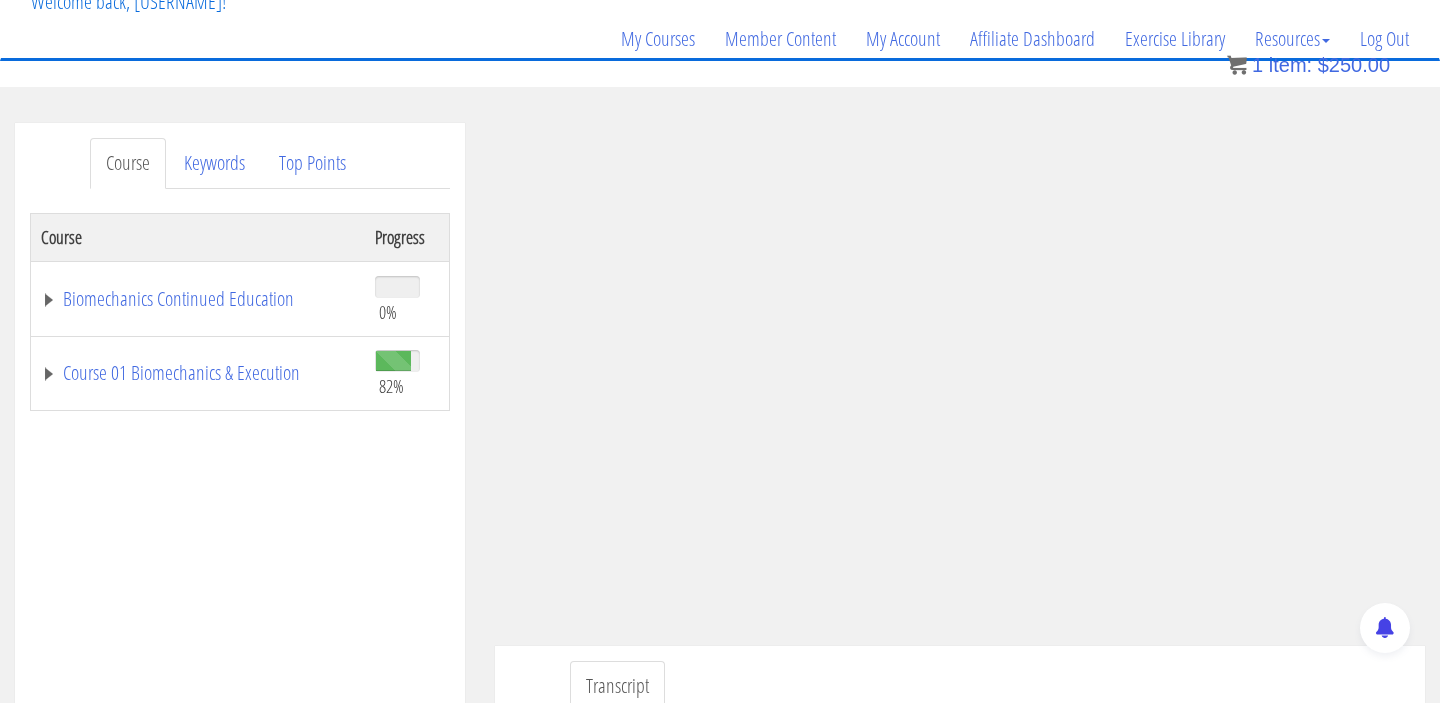 scroll, scrollTop: 142, scrollLeft: 0, axis: vertical 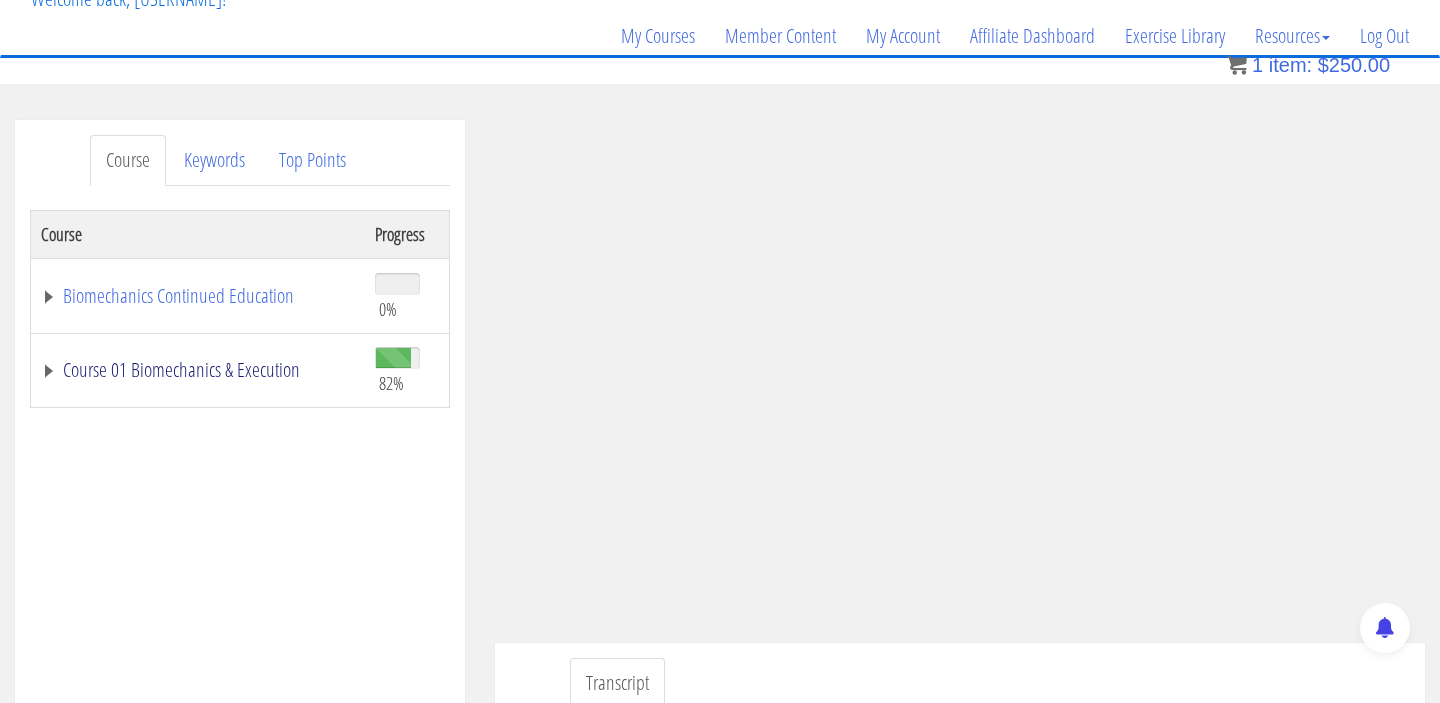 click on "Course 01 Biomechanics & Execution" at bounding box center [198, 370] 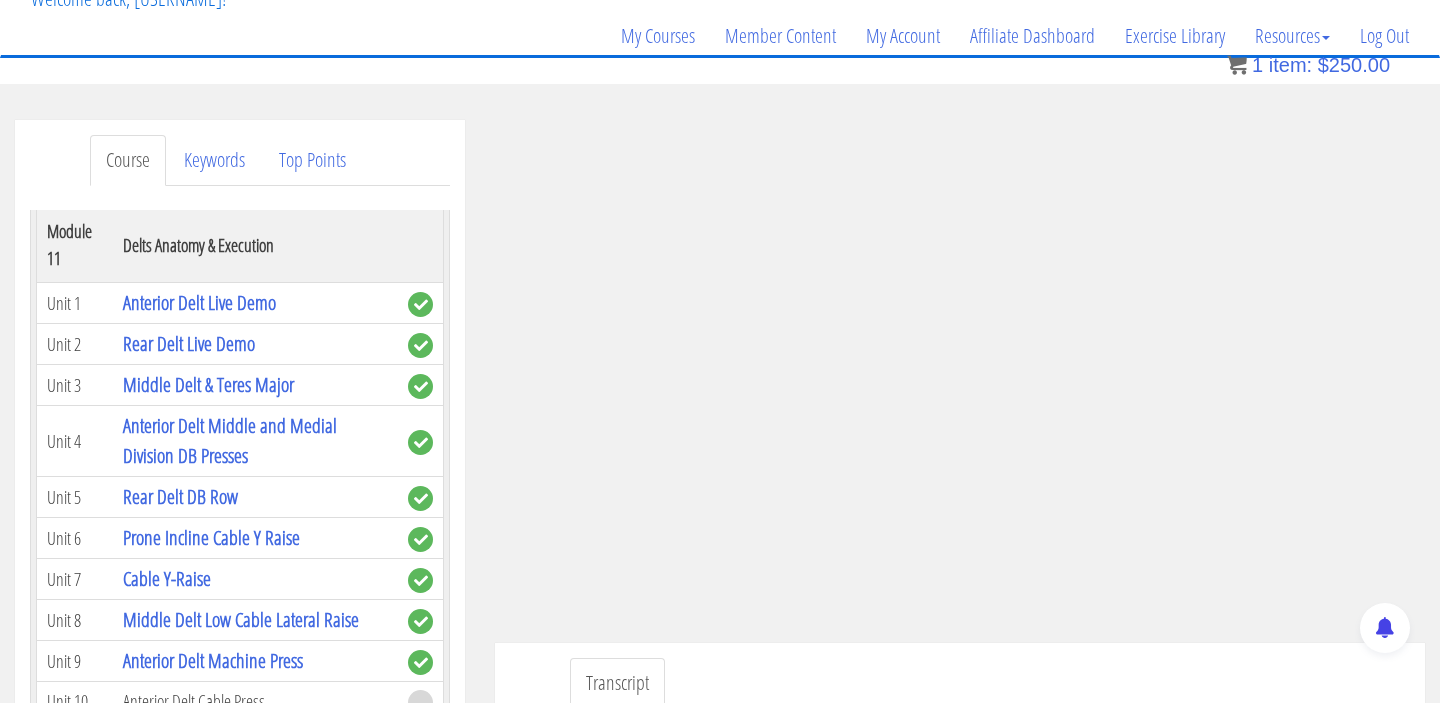 scroll, scrollTop: 4054, scrollLeft: 0, axis: vertical 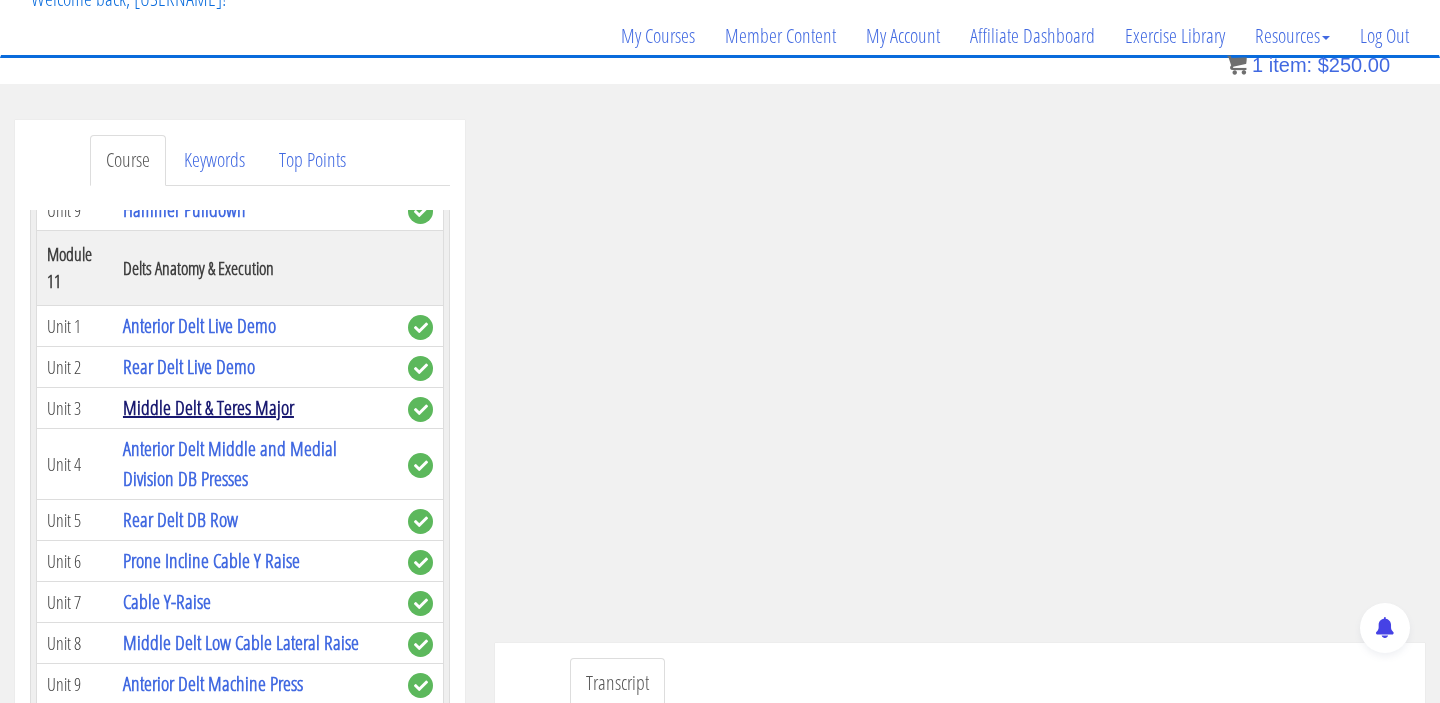 click on "Middle Delt & Teres Major" at bounding box center [208, 407] 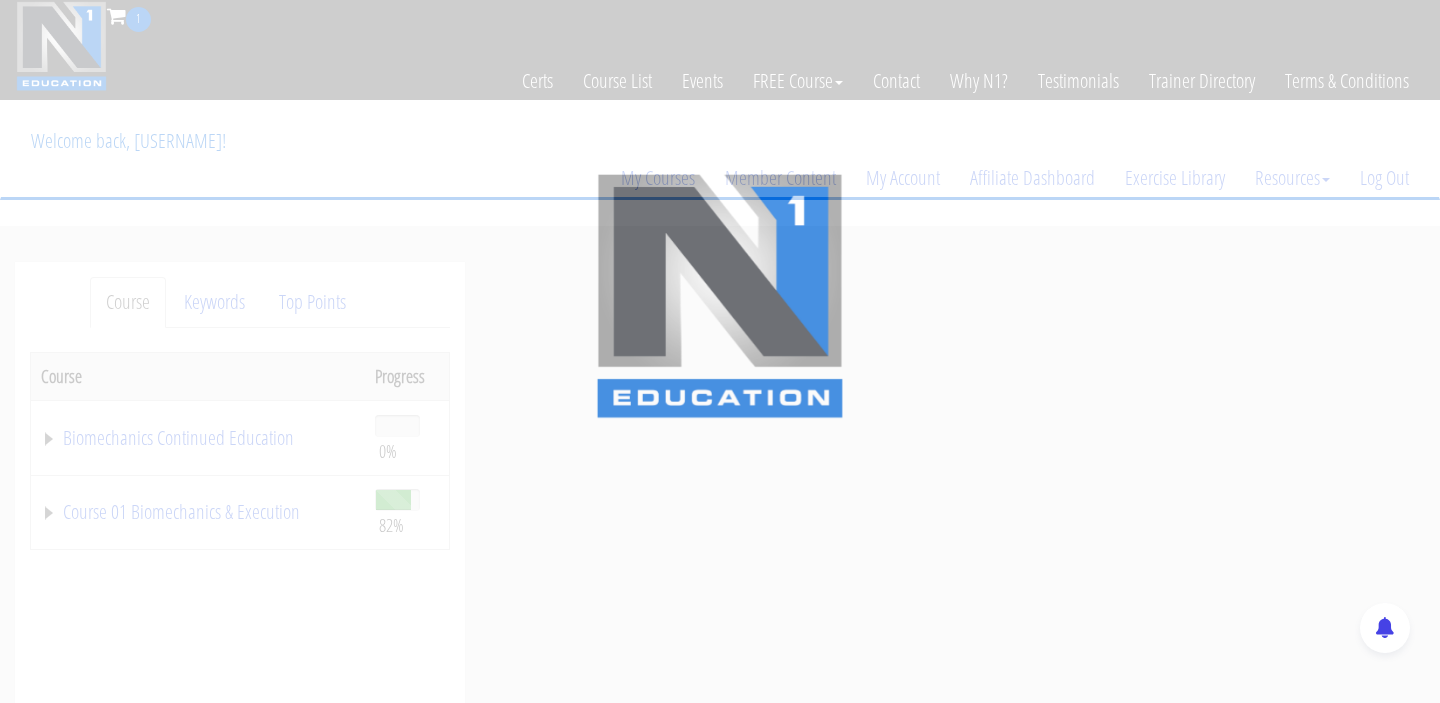 scroll, scrollTop: 0, scrollLeft: 0, axis: both 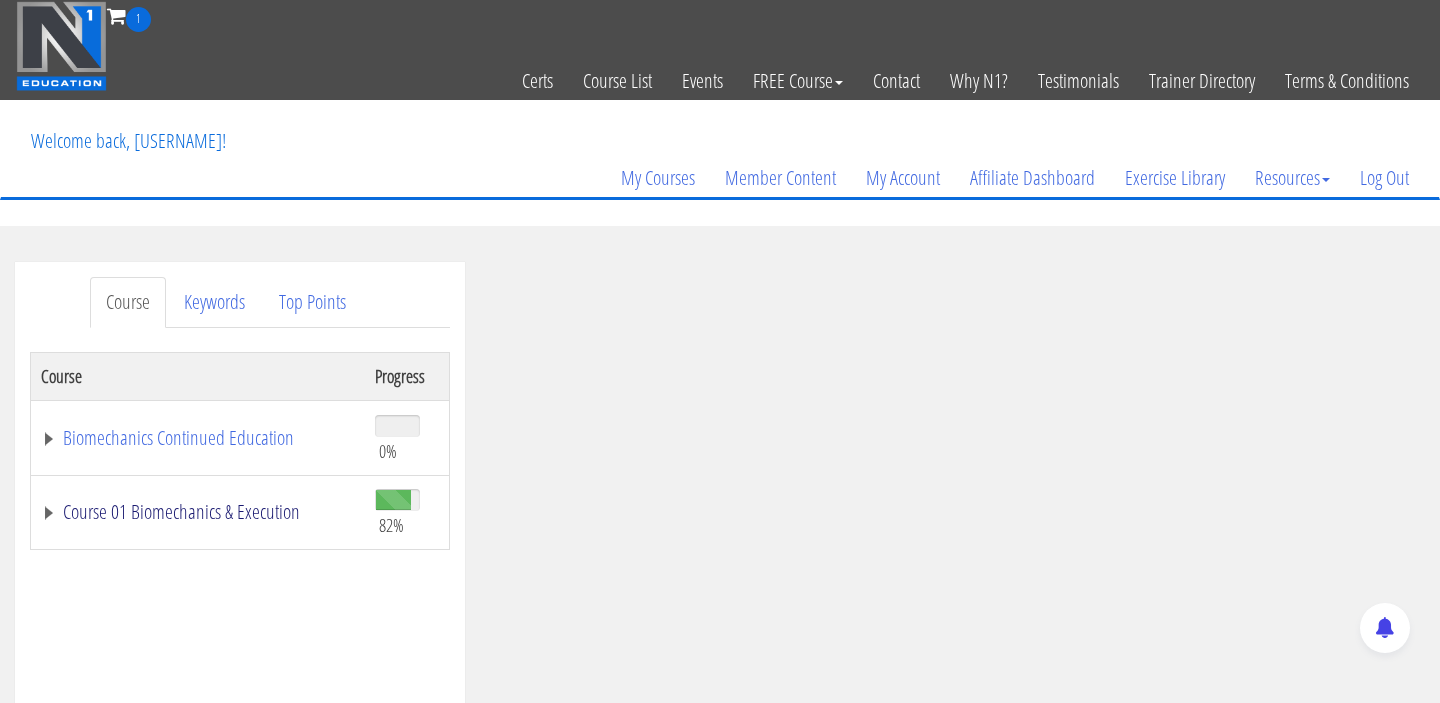 click on "Course 01 Biomechanics & Execution" at bounding box center [198, 512] 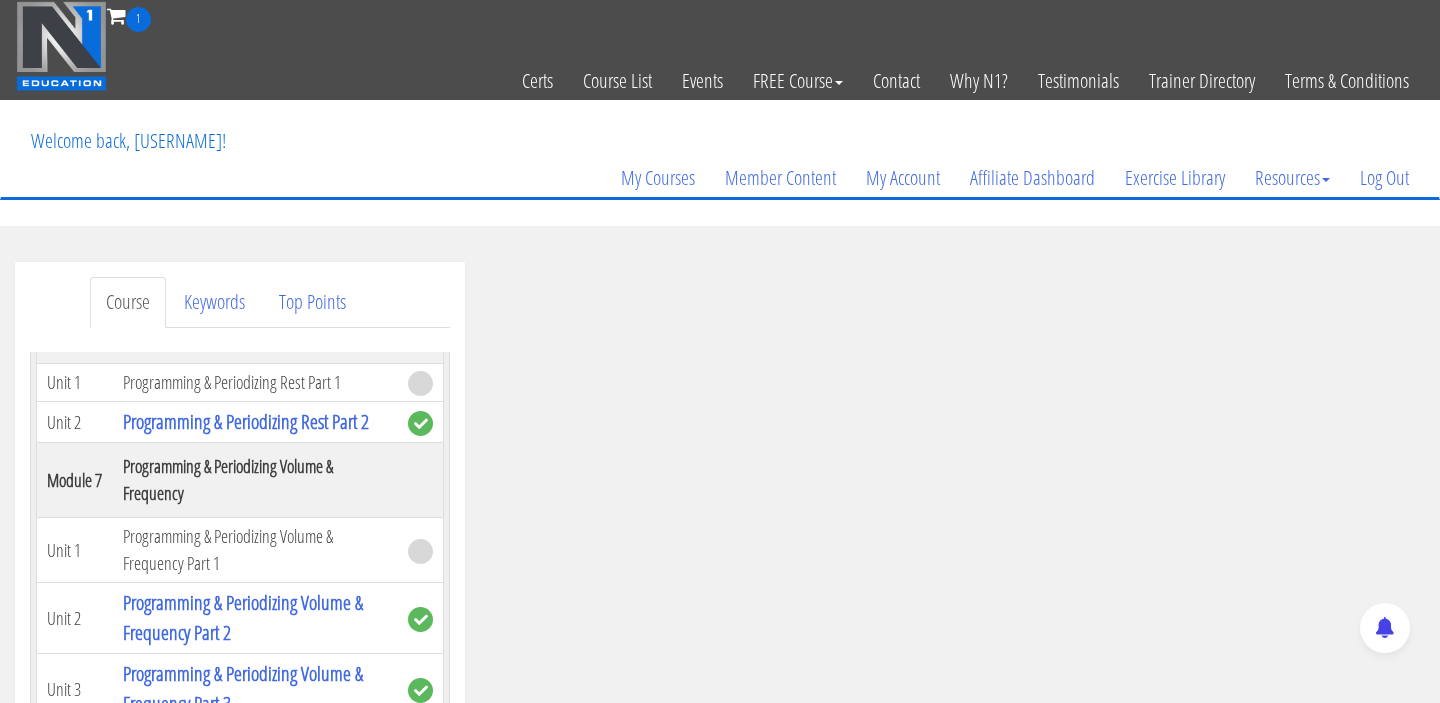 scroll, scrollTop: 2643, scrollLeft: 0, axis: vertical 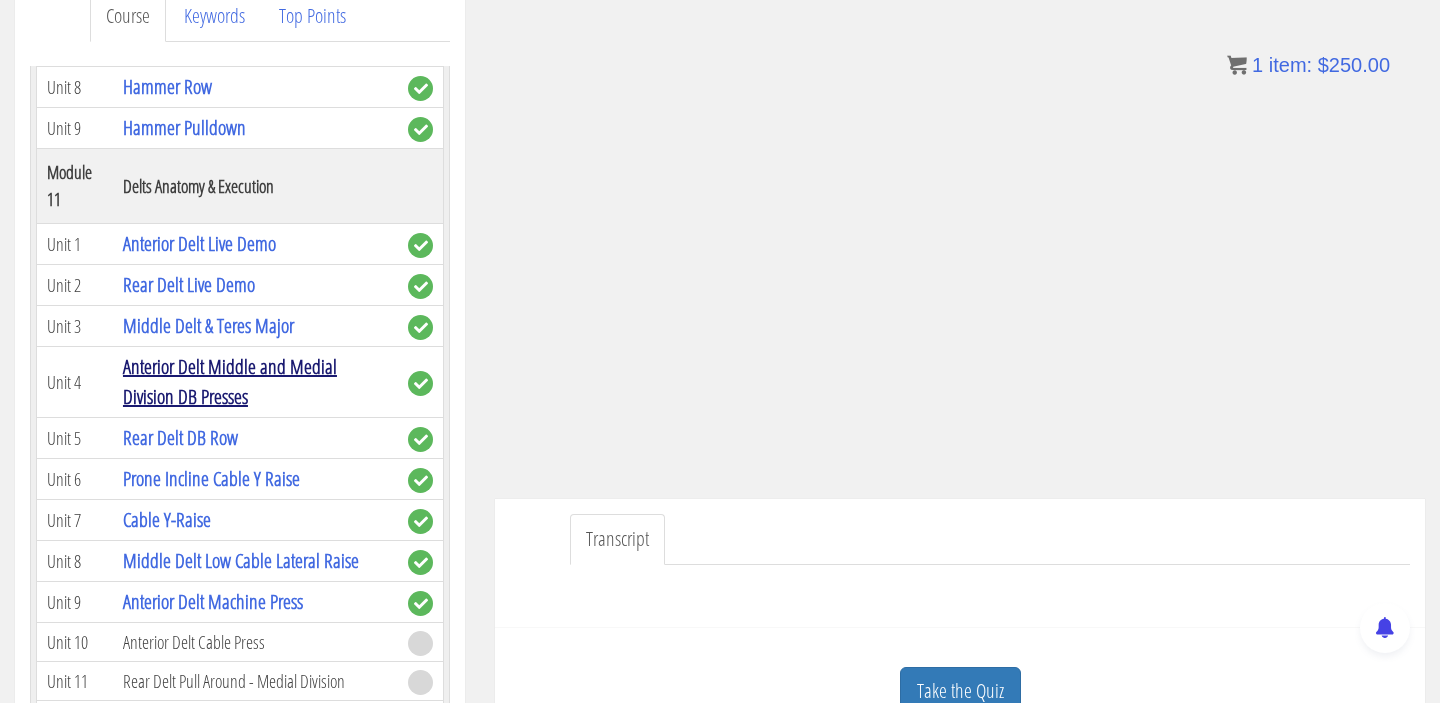 click on "Anterior Delt Middle and Medial Division DB Presses" at bounding box center [230, 381] 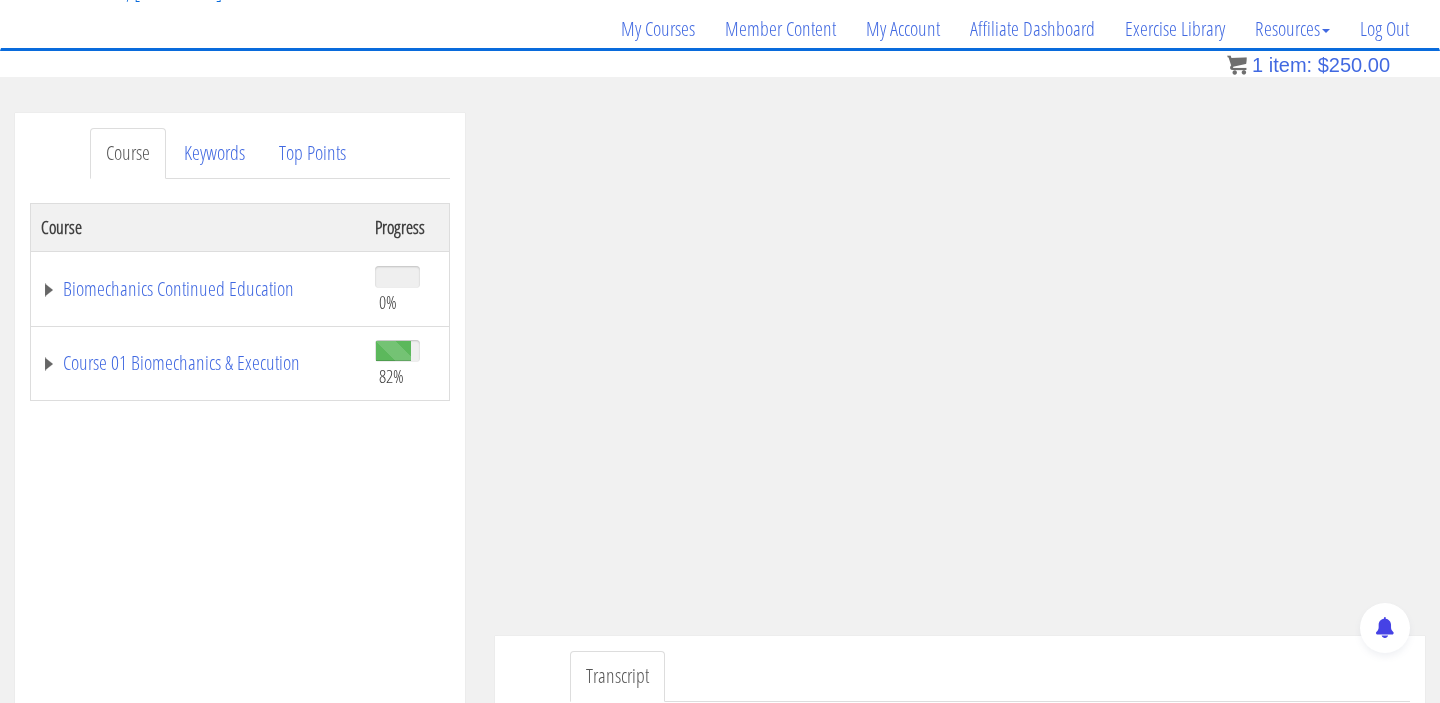 scroll, scrollTop: 168, scrollLeft: 0, axis: vertical 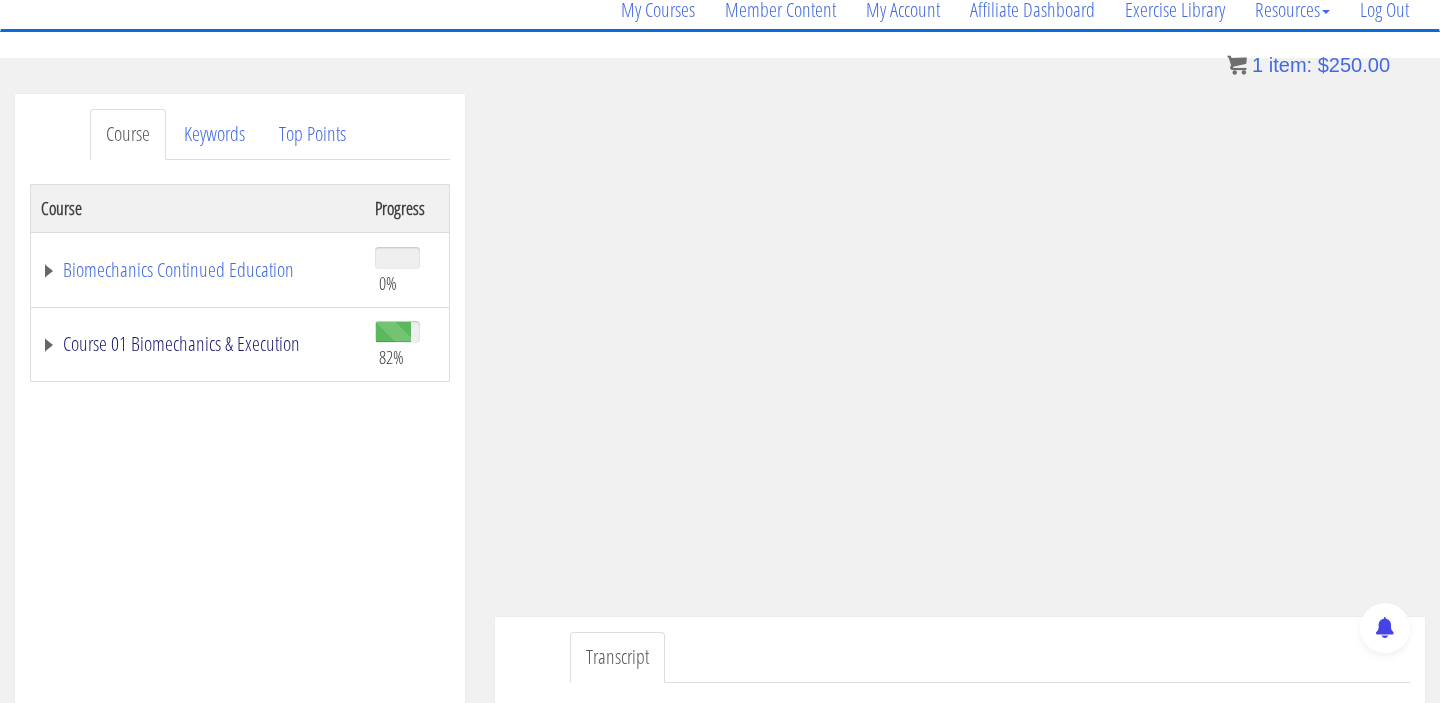 click on "Course 01 Biomechanics & Execution" at bounding box center [198, 344] 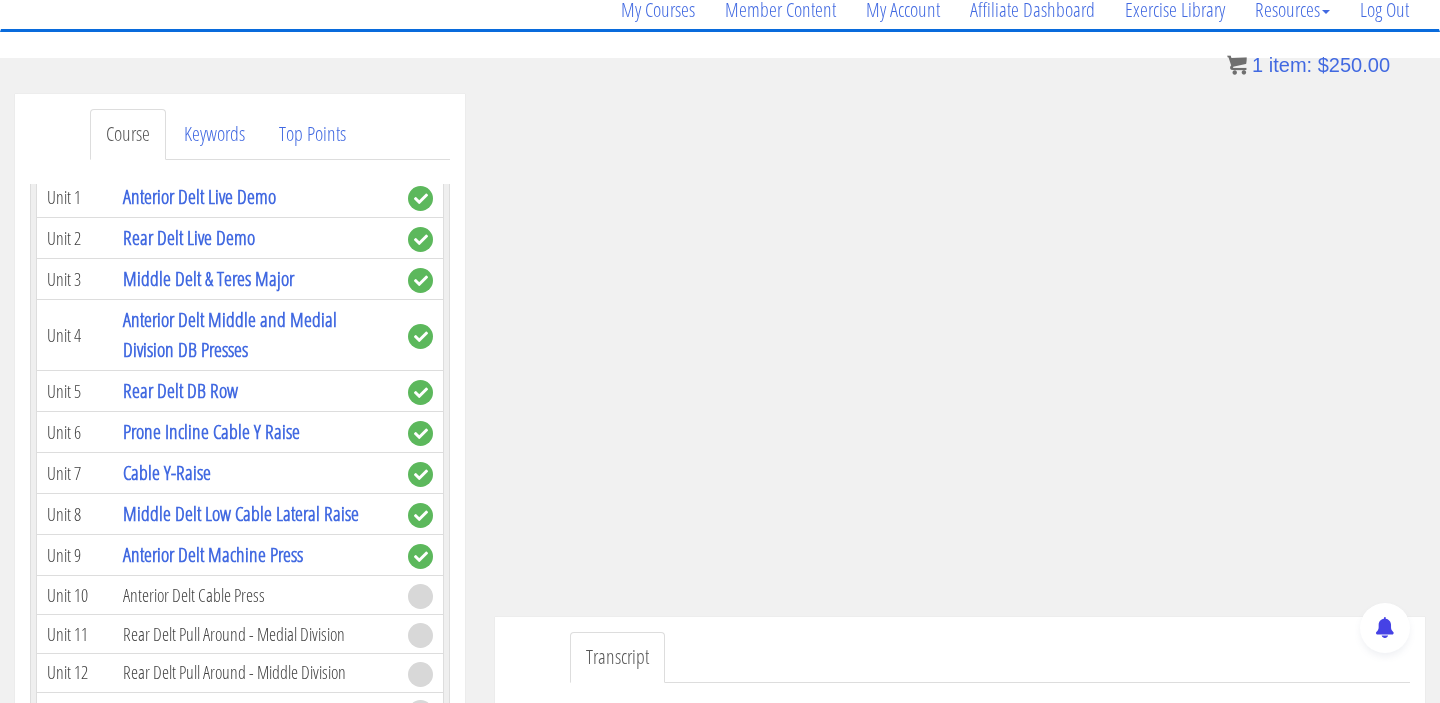 scroll, scrollTop: 4168, scrollLeft: 0, axis: vertical 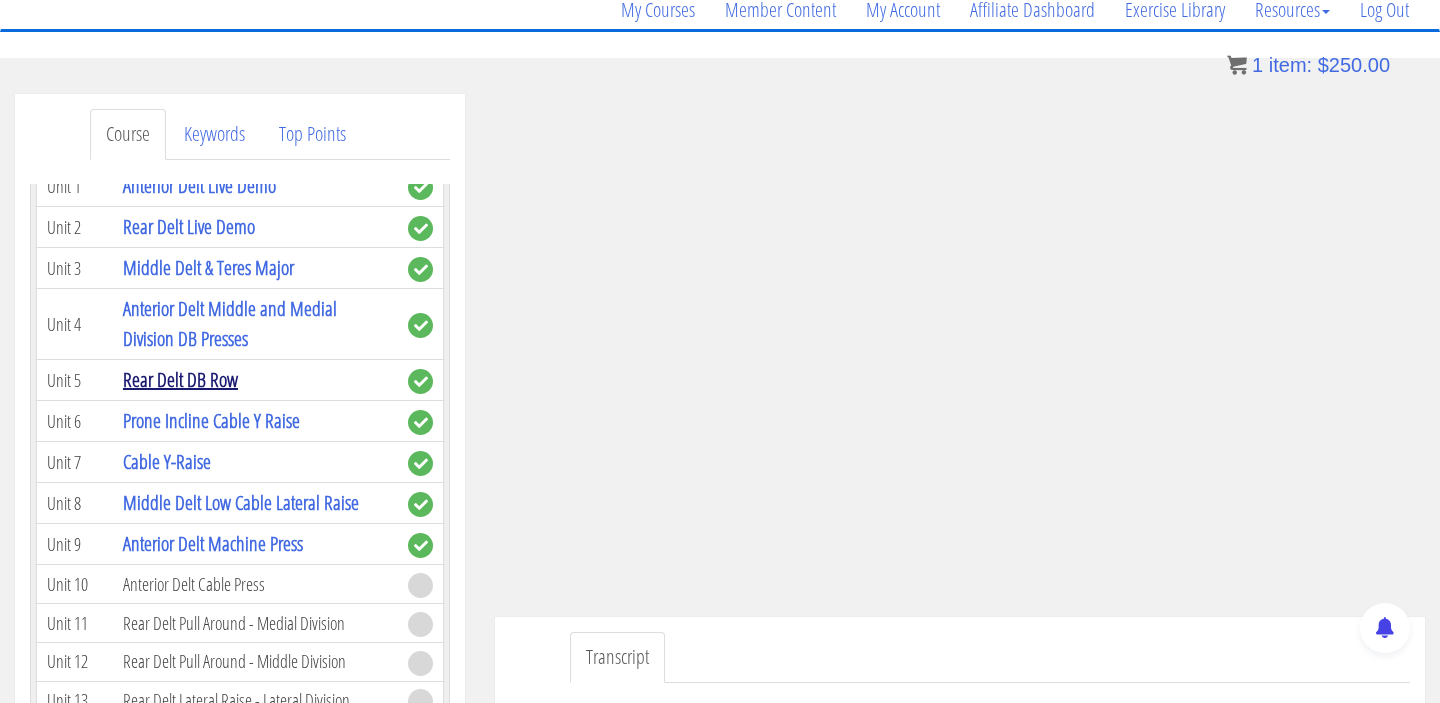 click on "Rear Delt DB Row" at bounding box center (180, 379) 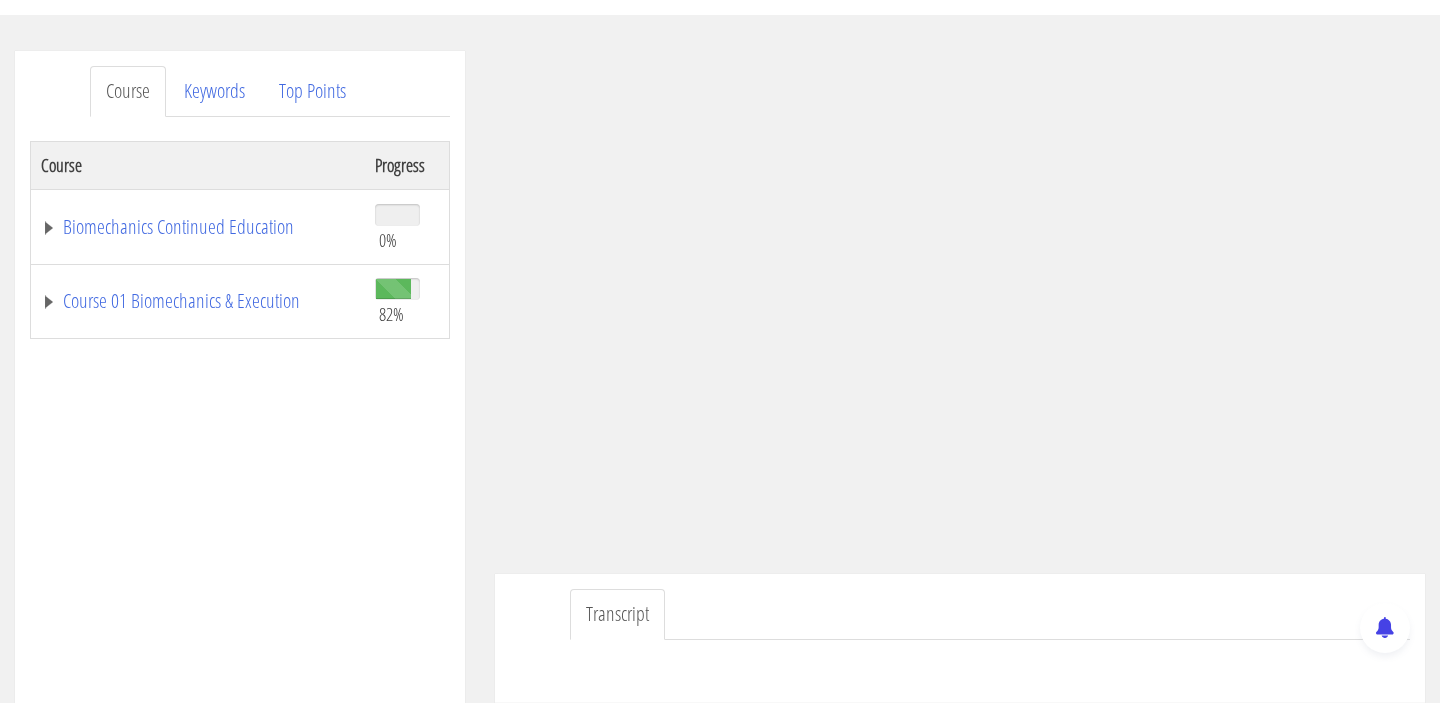 scroll, scrollTop: 213, scrollLeft: 0, axis: vertical 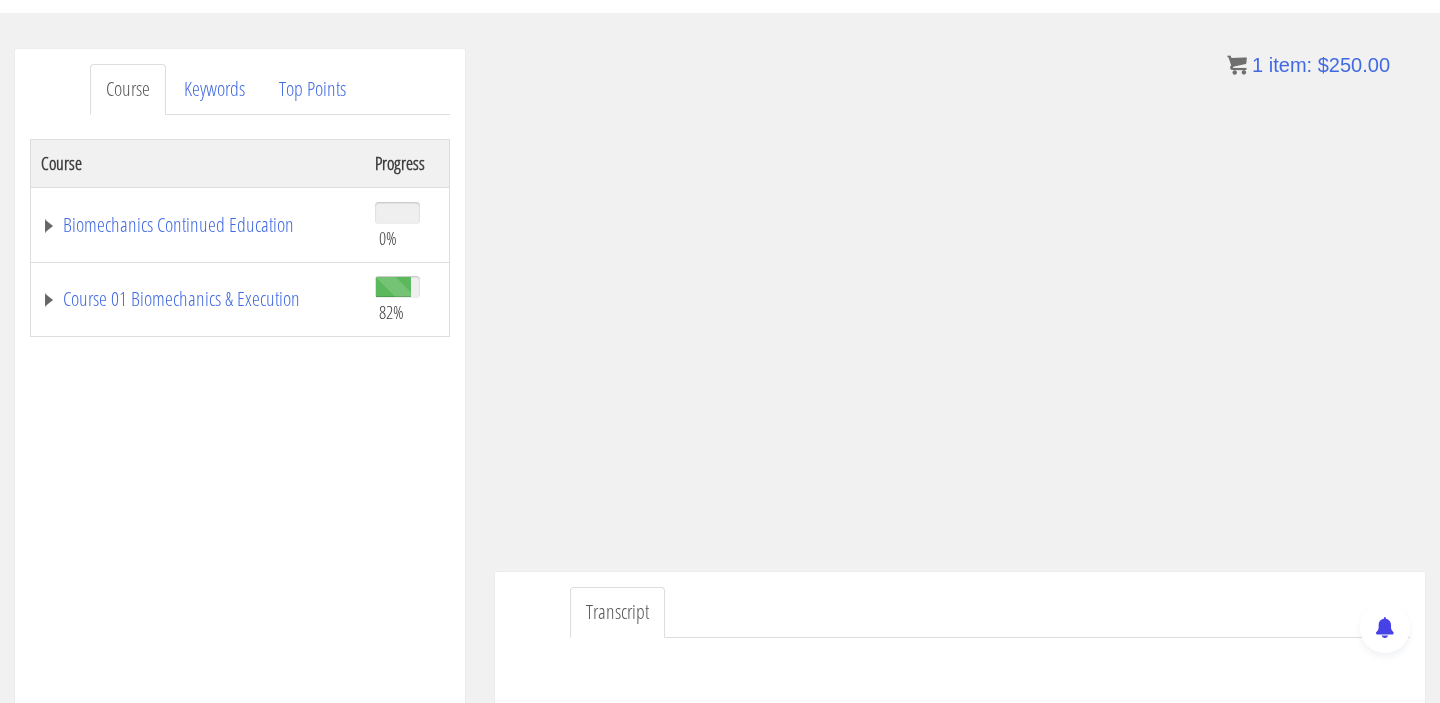 click on "Course 01 Biomechanics & Execution" at bounding box center (198, 299) 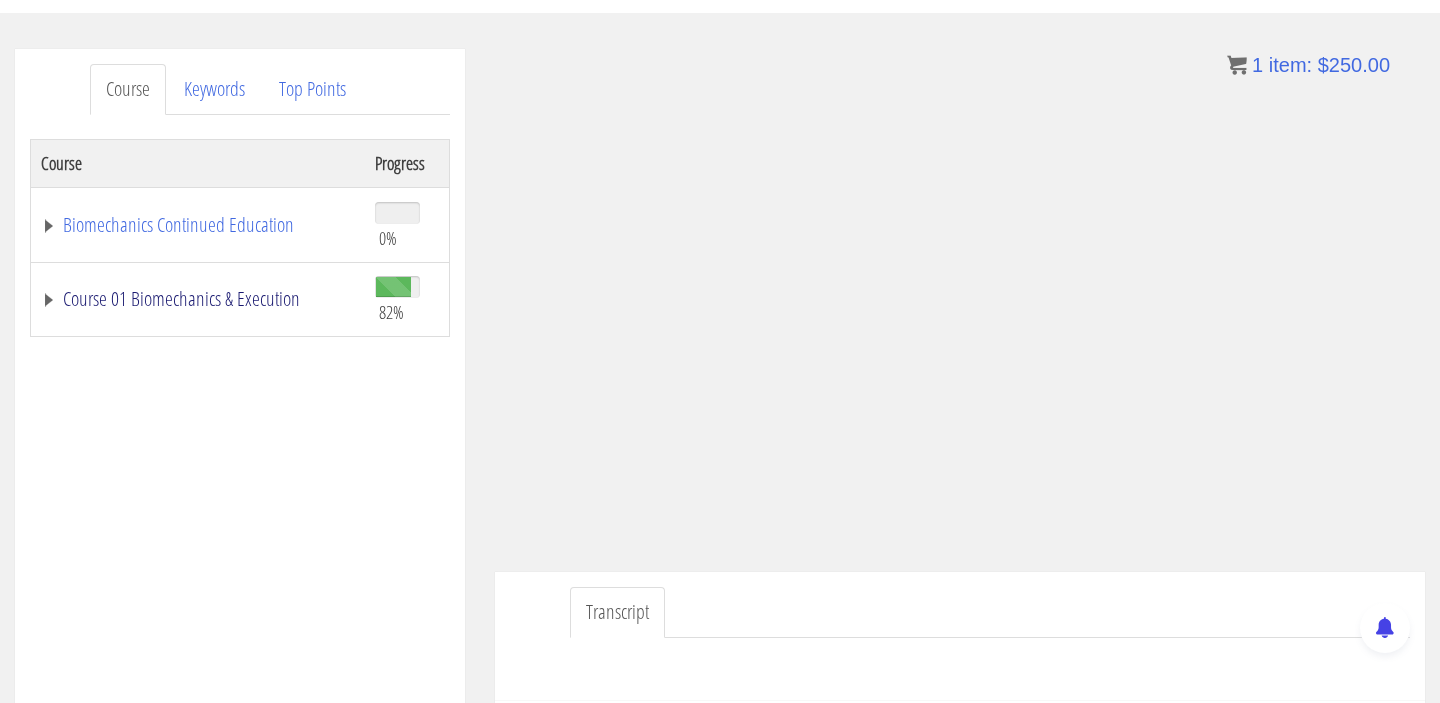 click on "Course 01 Biomechanics & Execution" at bounding box center (198, 299) 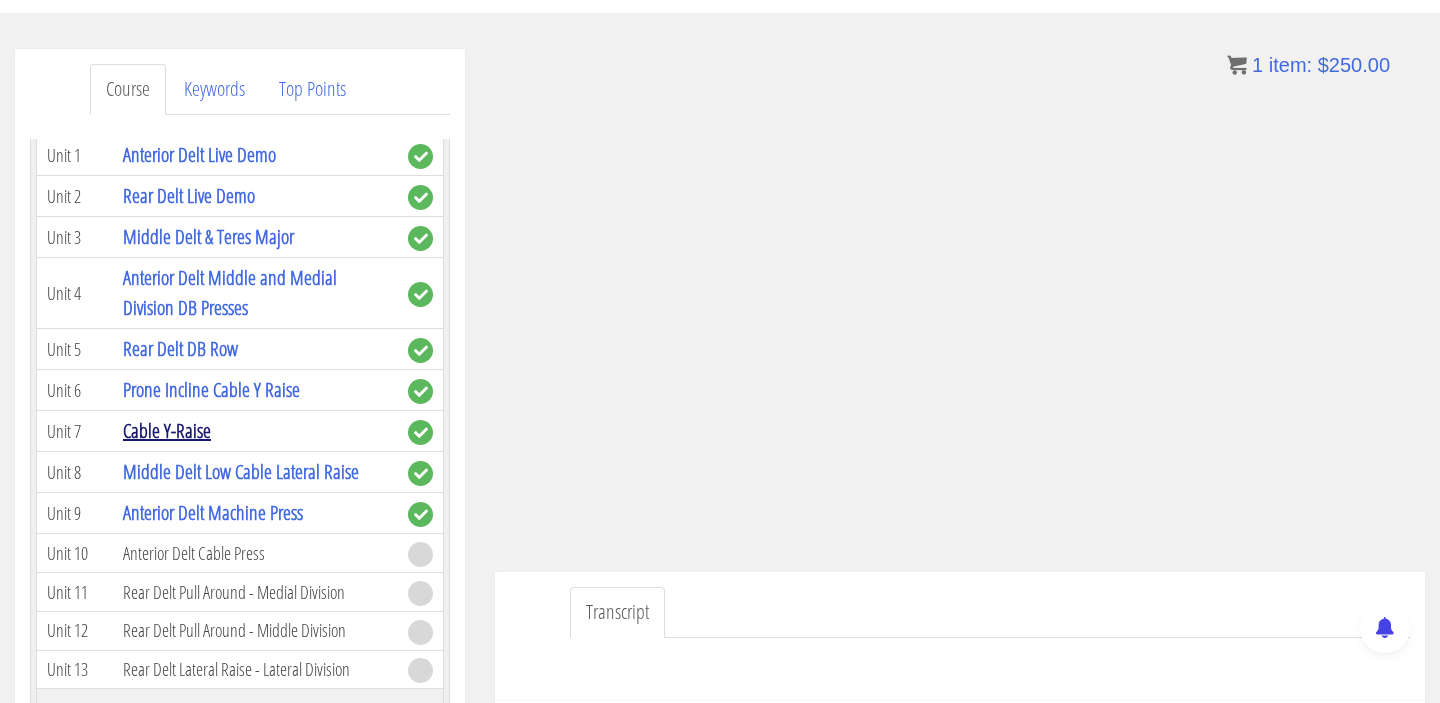 scroll, scrollTop: 4157, scrollLeft: 0, axis: vertical 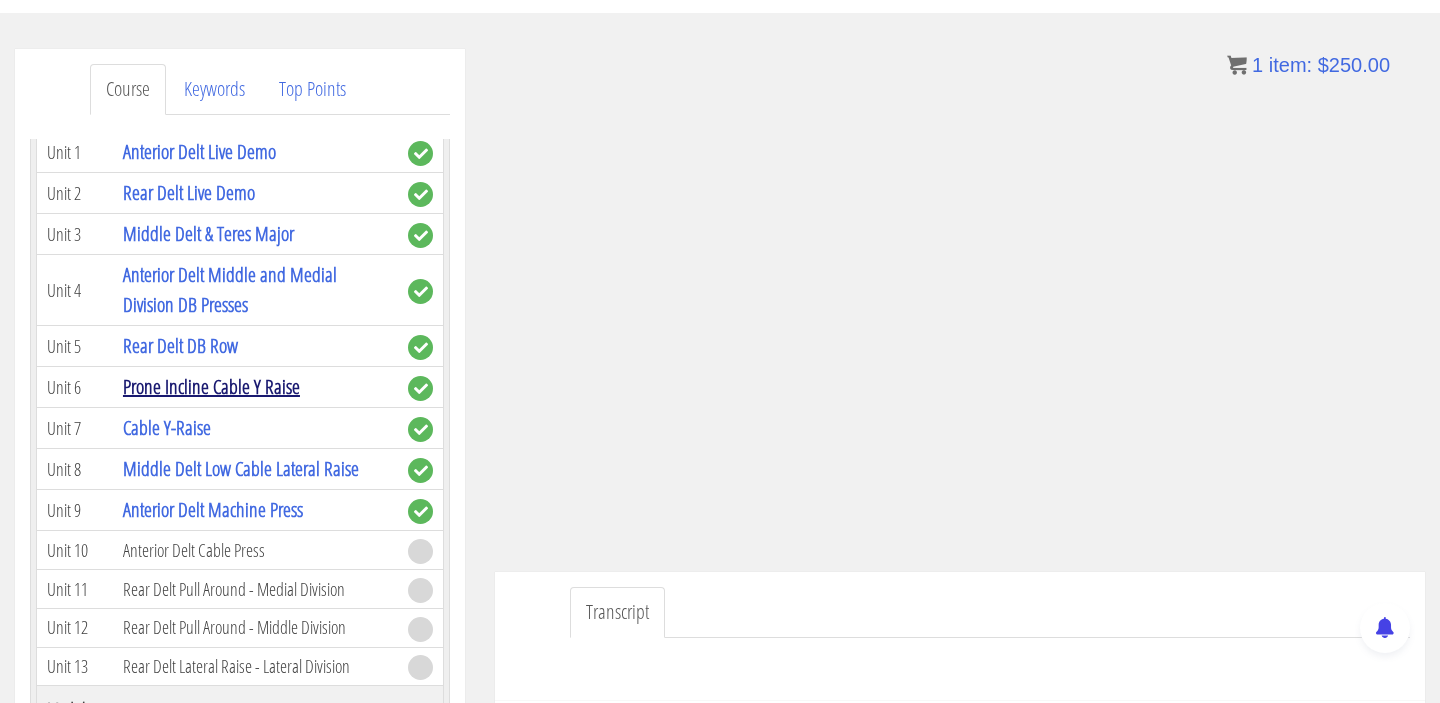 click on "Prone Incline Cable Y Raise" at bounding box center (211, 386) 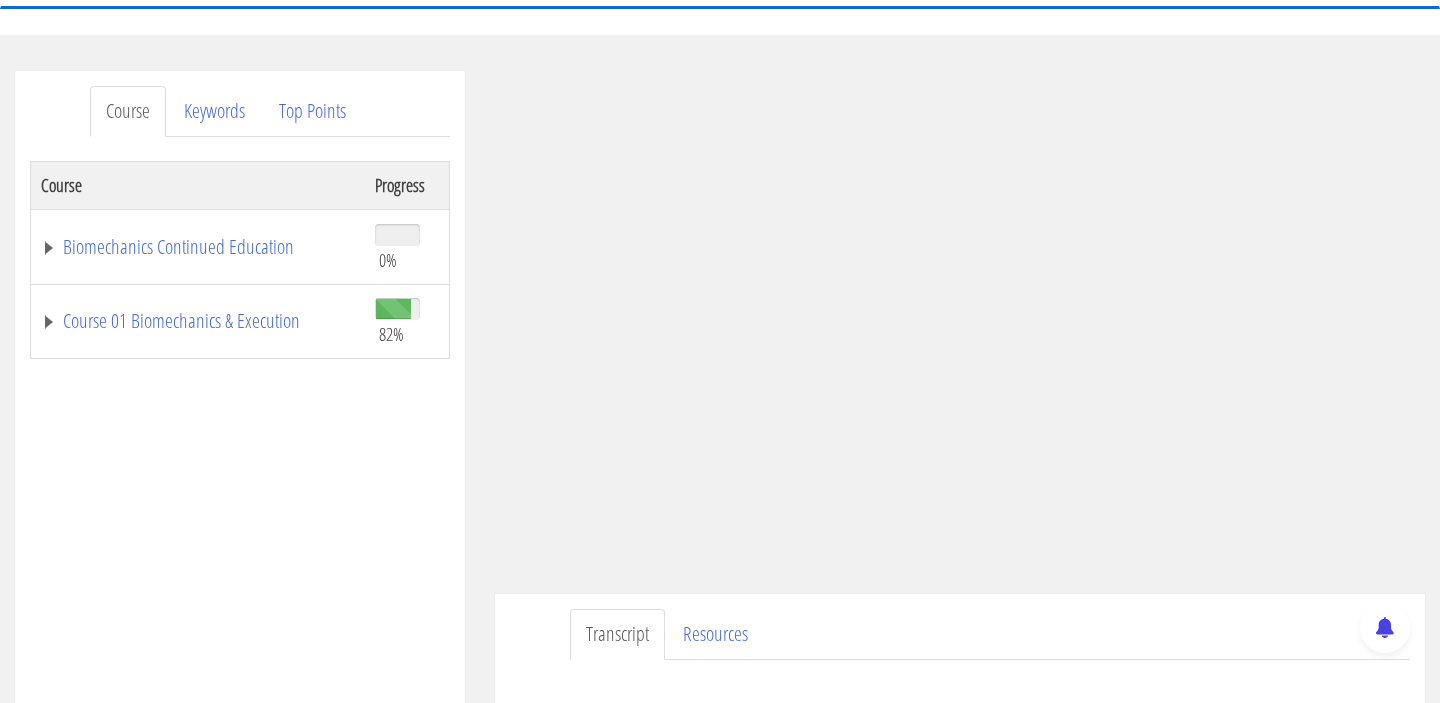 scroll, scrollTop: 193, scrollLeft: 0, axis: vertical 